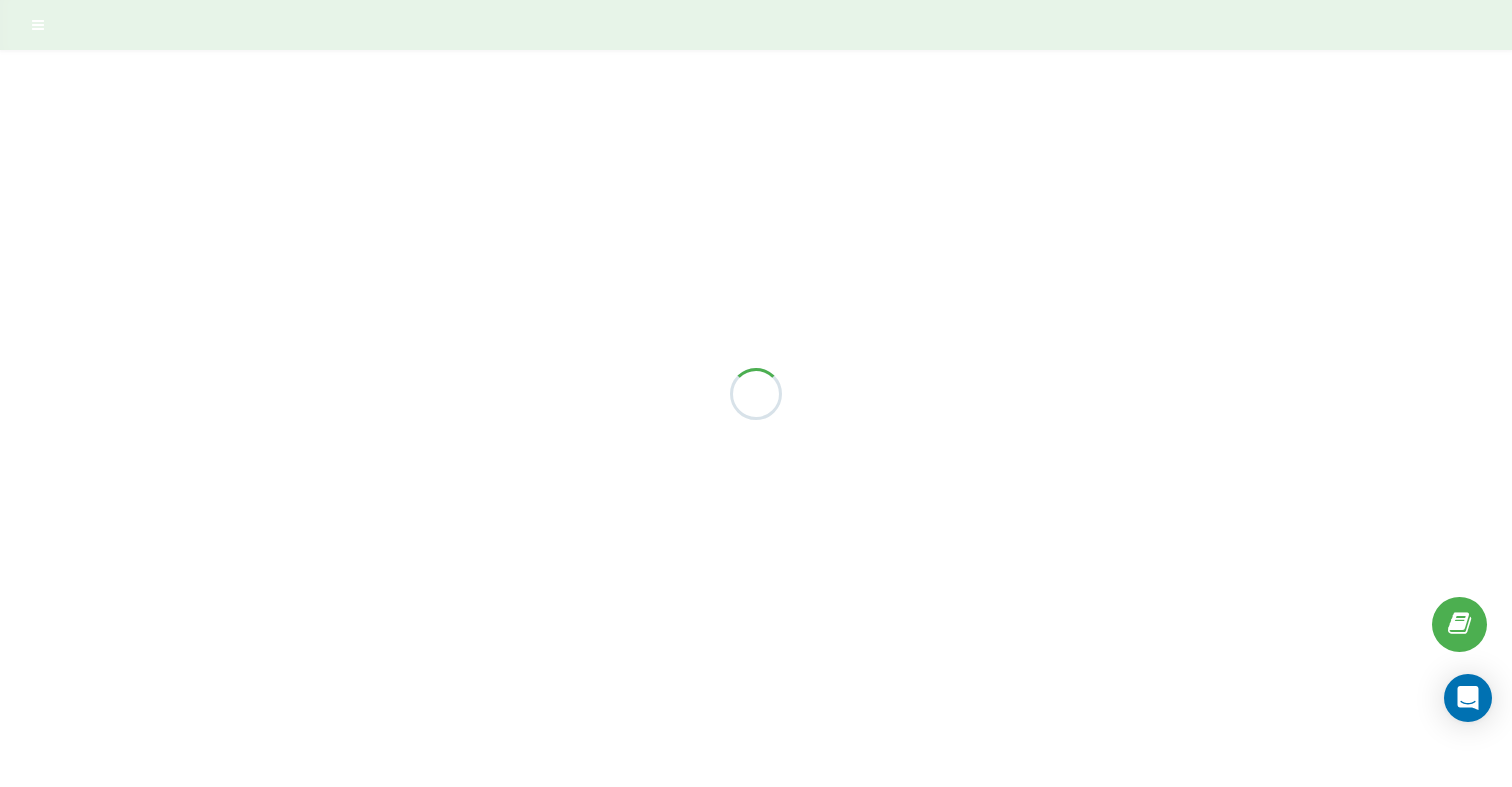 scroll, scrollTop: 0, scrollLeft: 0, axis: both 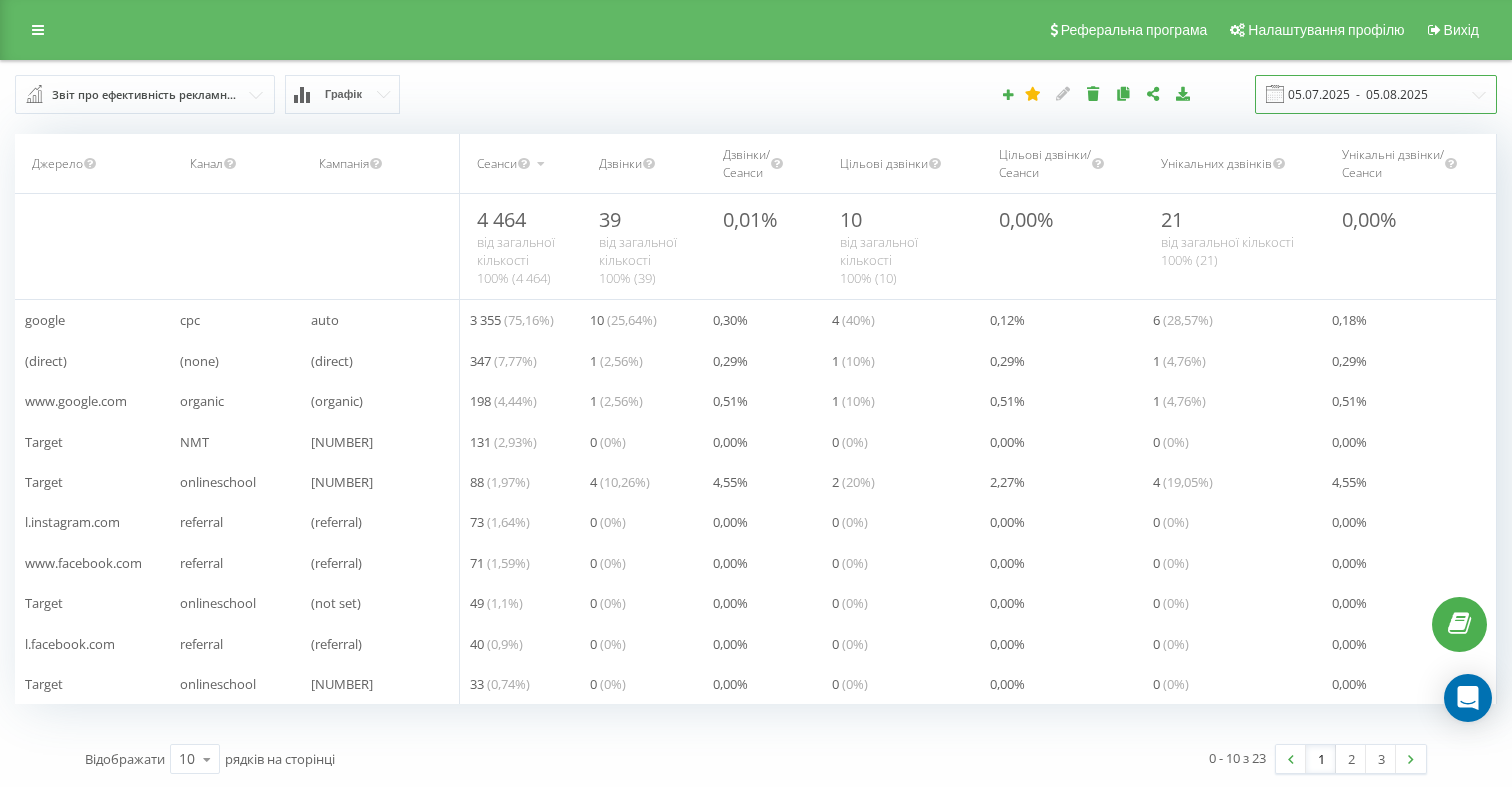 click on "05.07.2025  -  05.08.2025" at bounding box center [1376, 94] 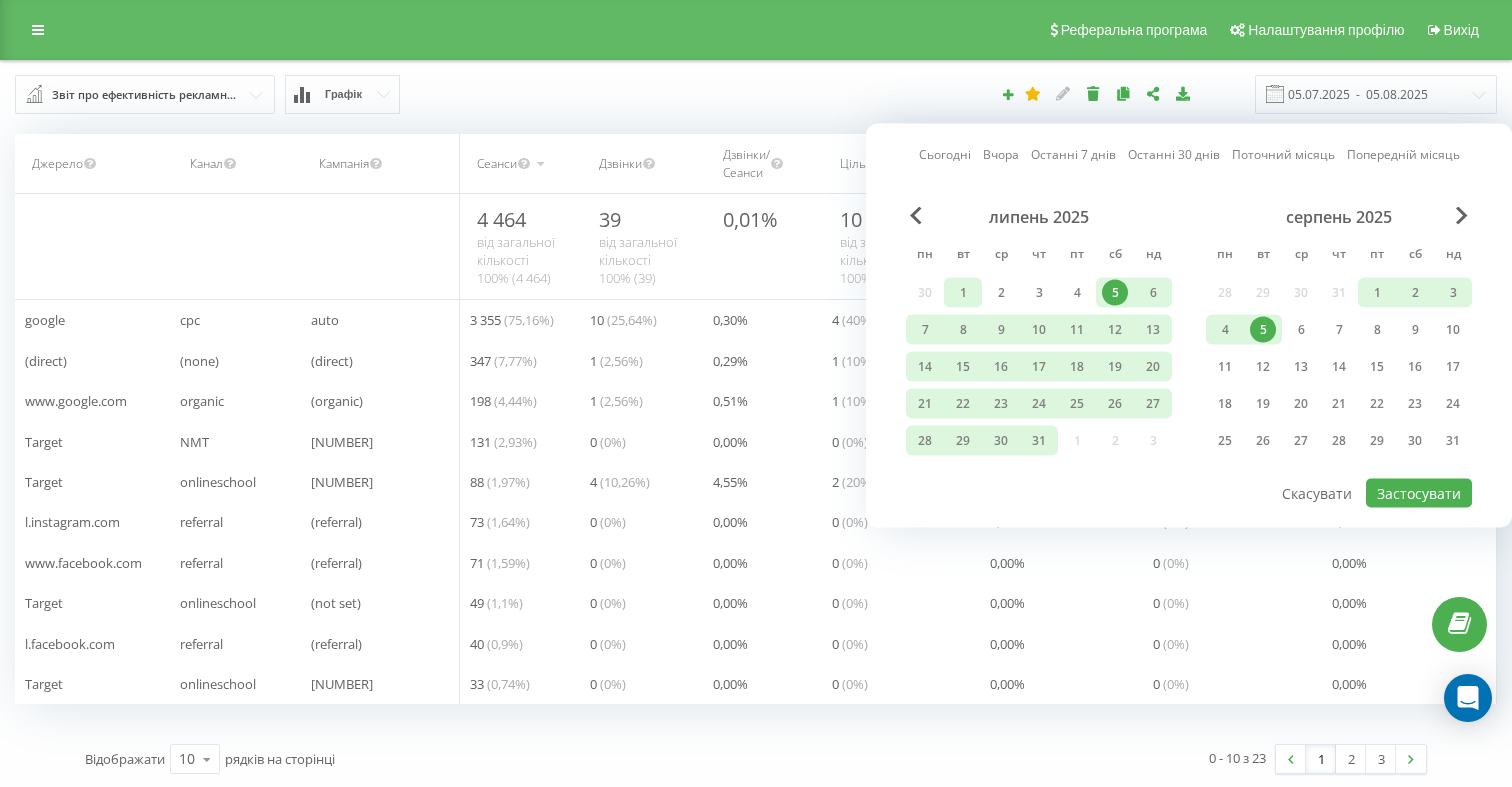 click on "1" at bounding box center (963, 293) 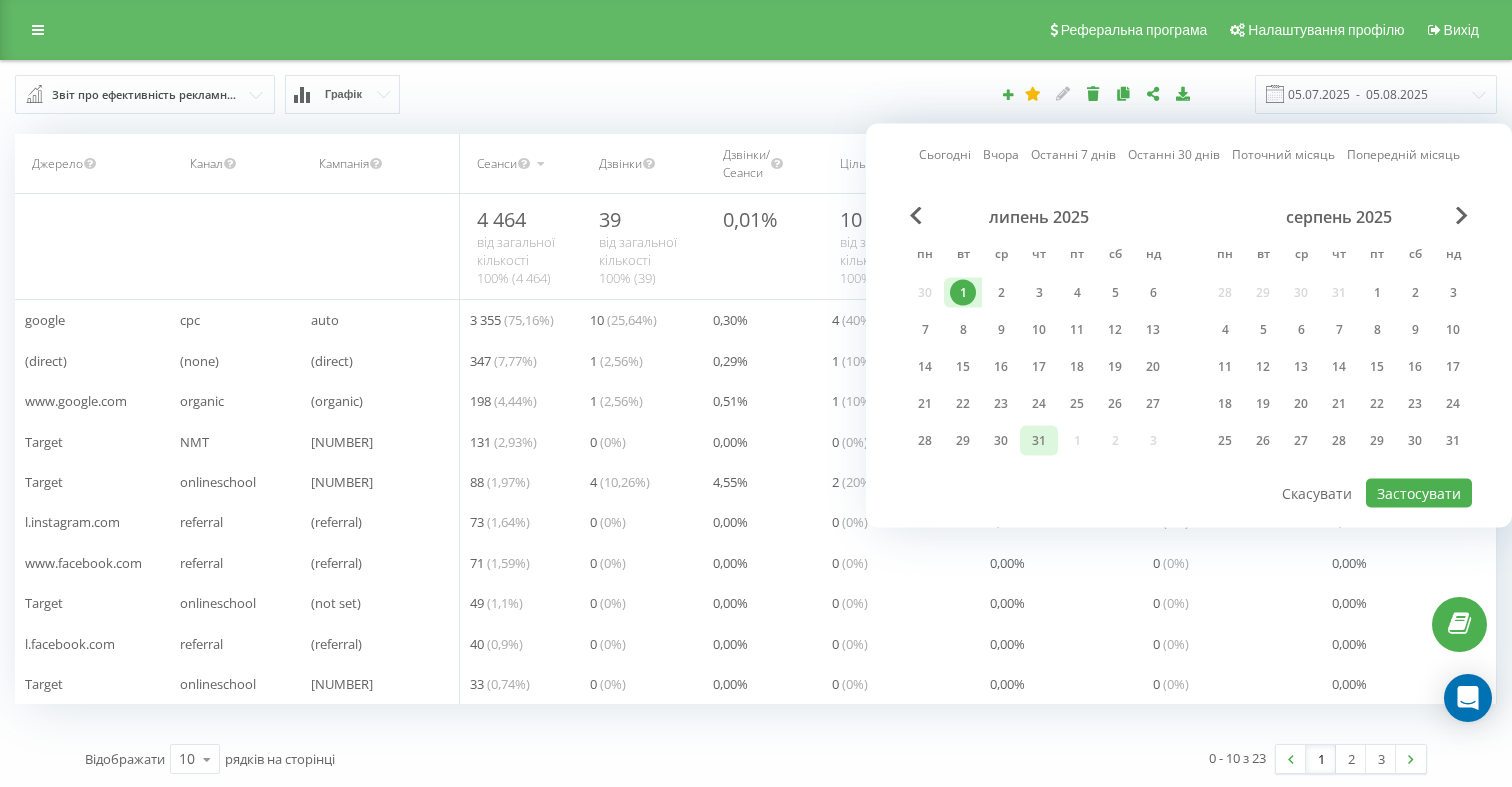 click on "31" at bounding box center [1039, 441] 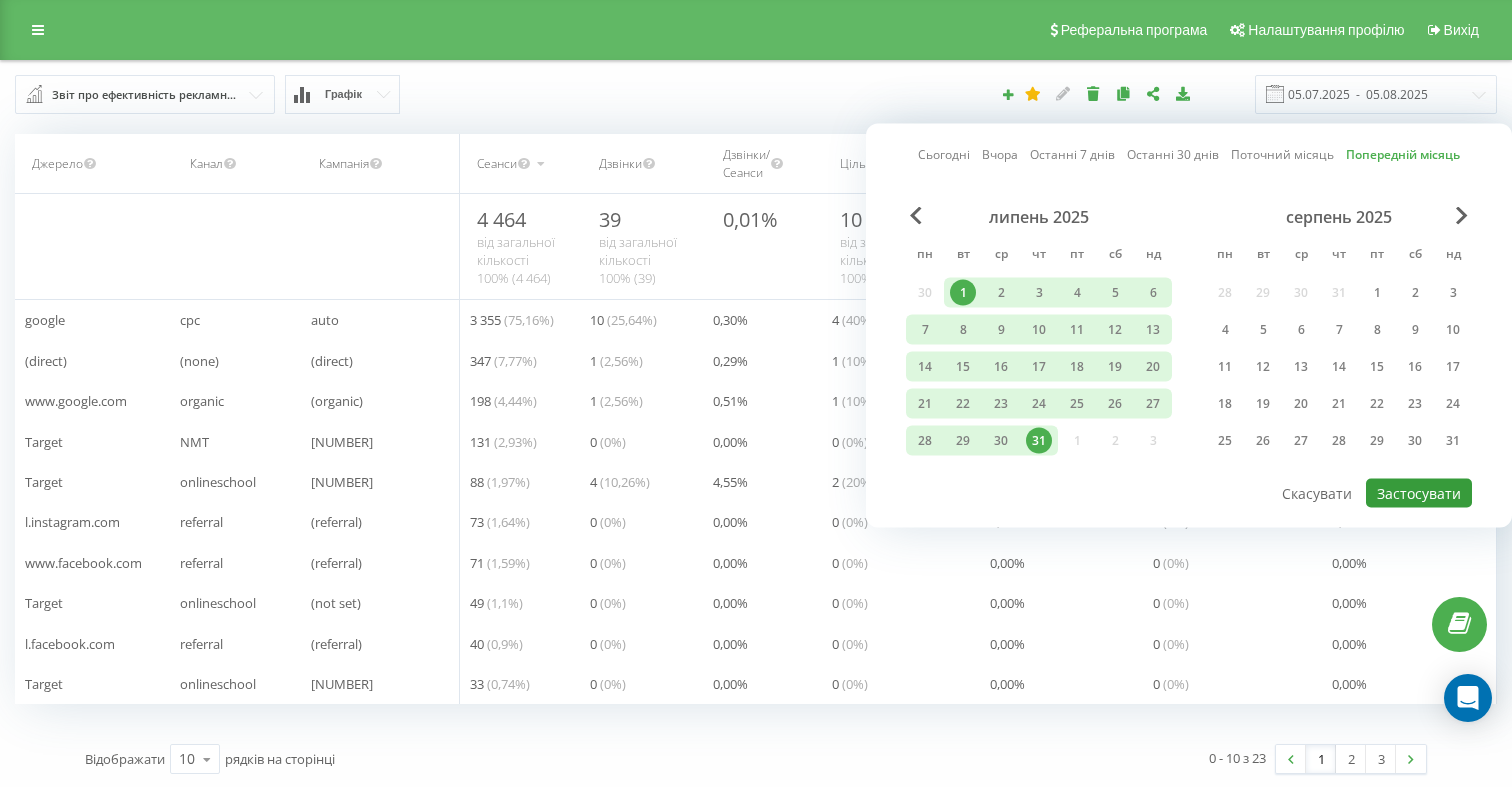 click on "Застосувати" at bounding box center [1419, 493] 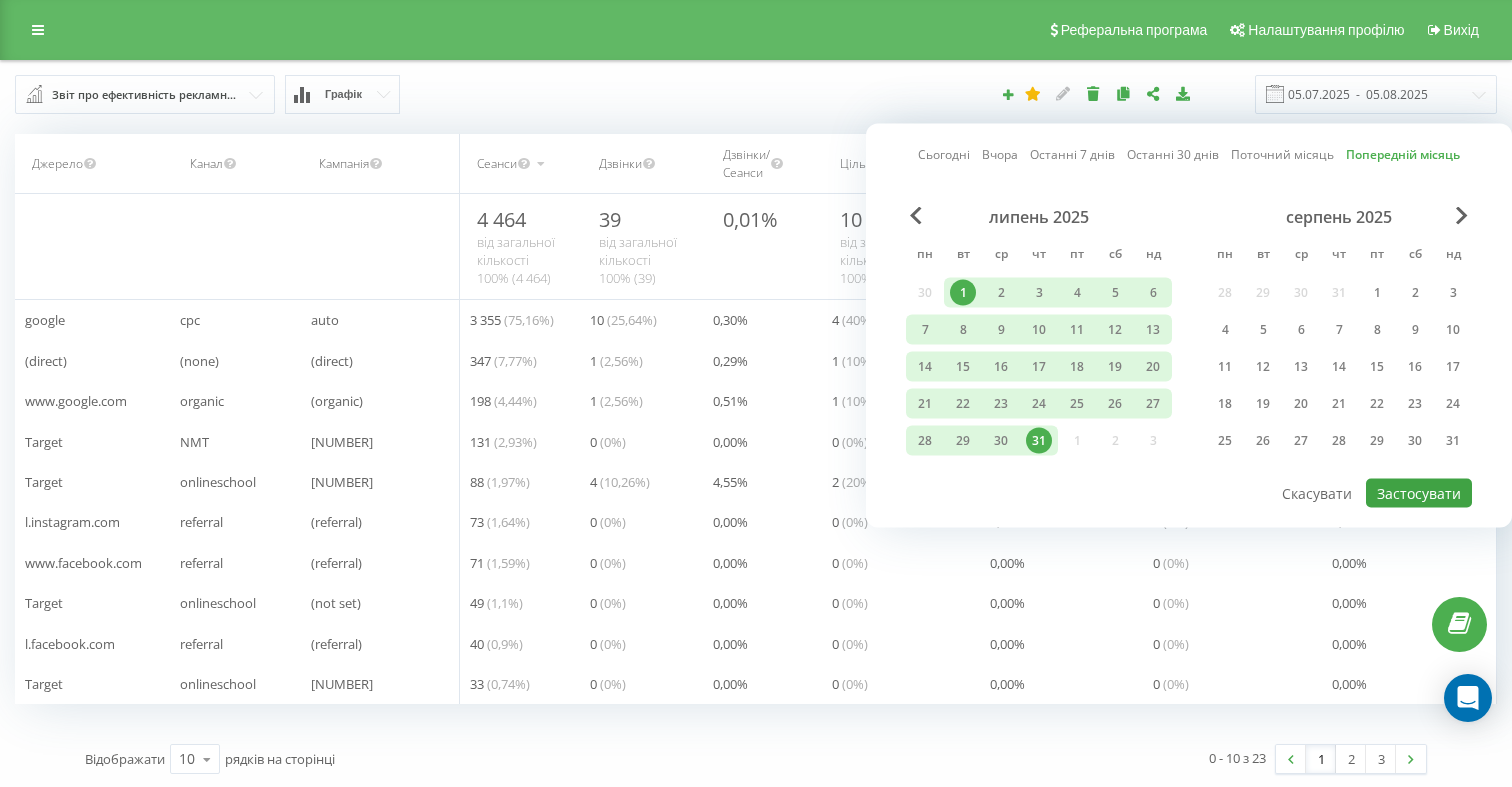 type on "01.07.2025  -  31.07.2025" 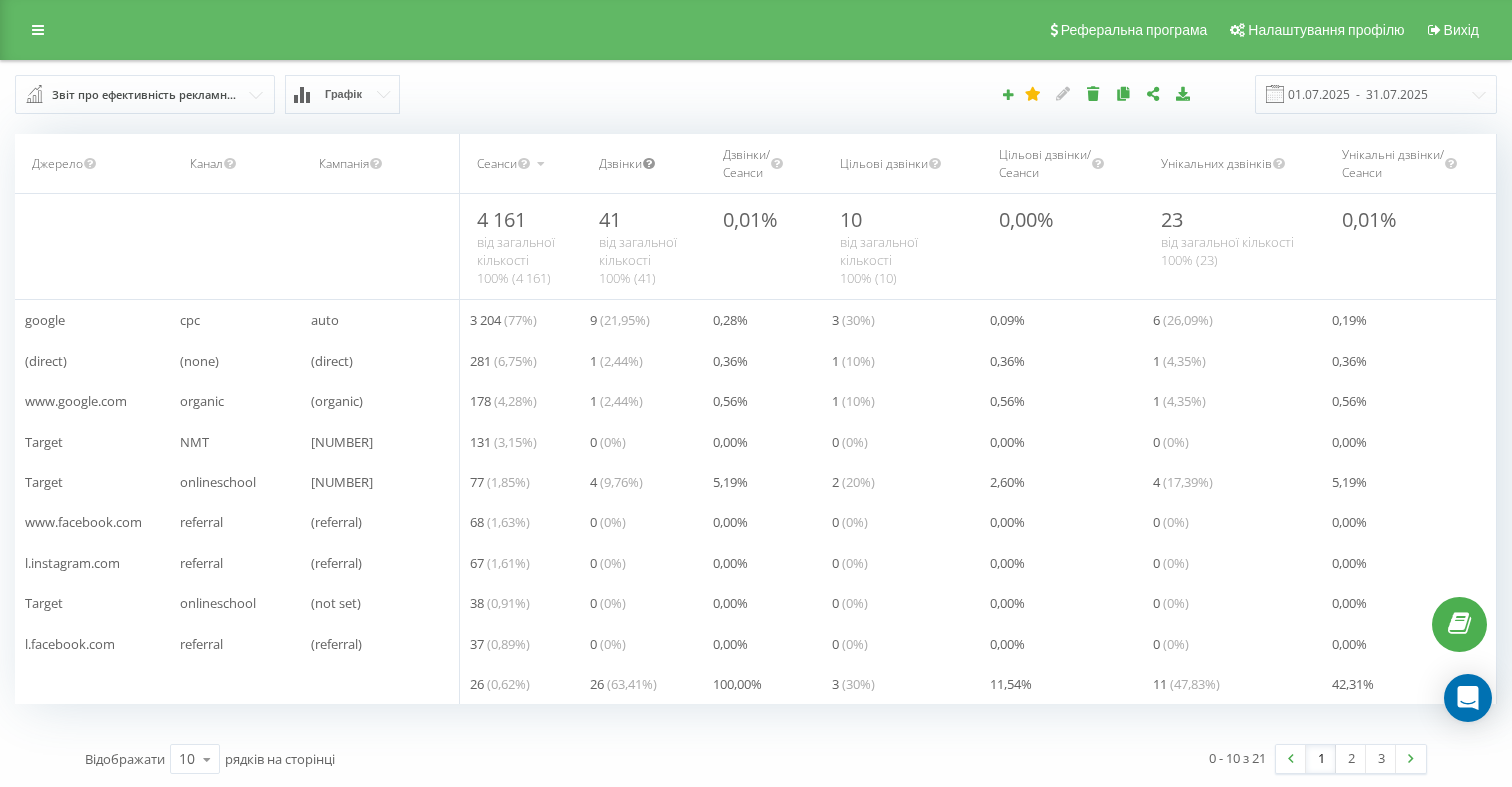click at bounding box center (649, 161) 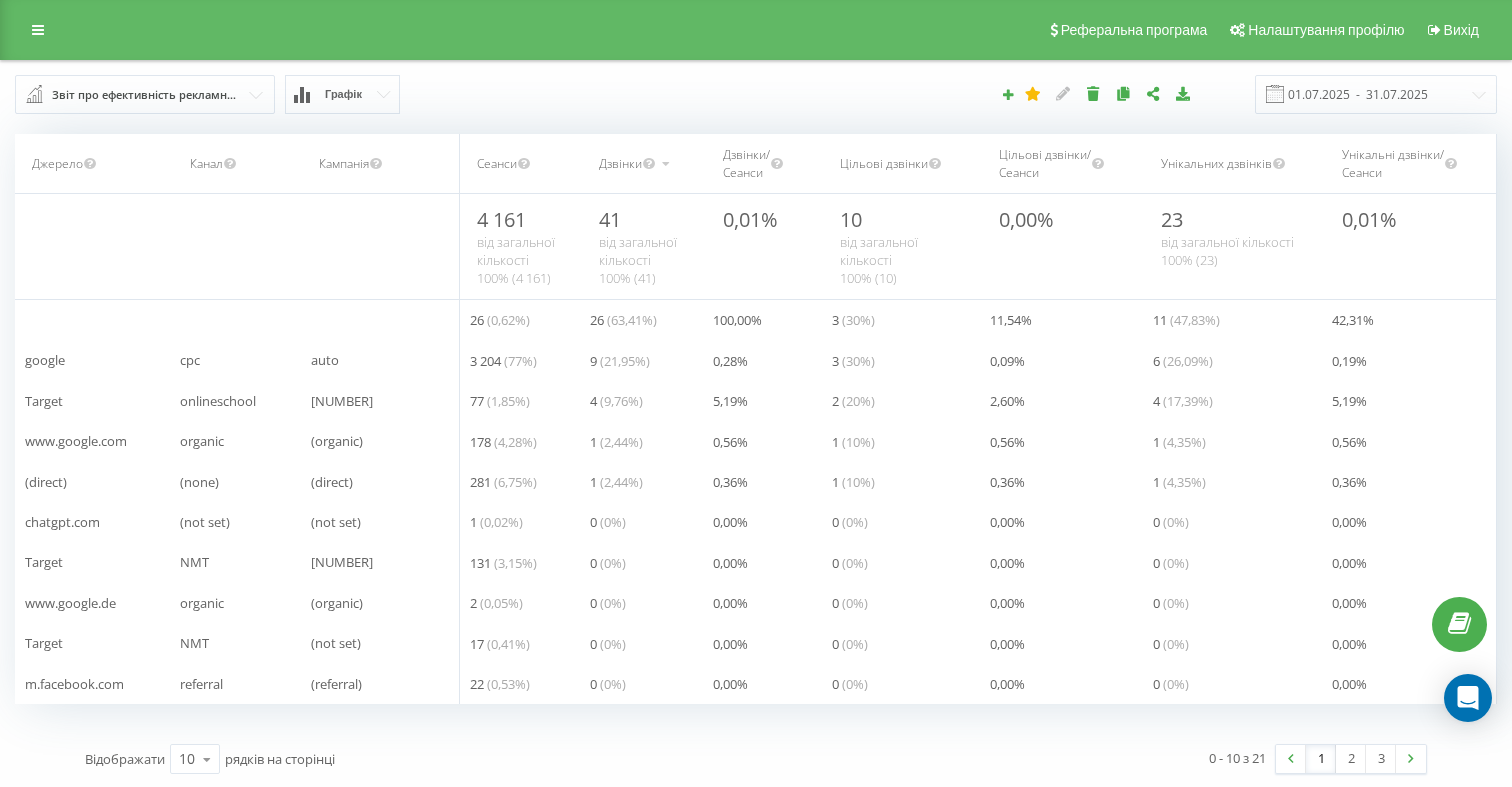 click on "Звіт про ефективність рекламних кампаній" at bounding box center [146, 95] 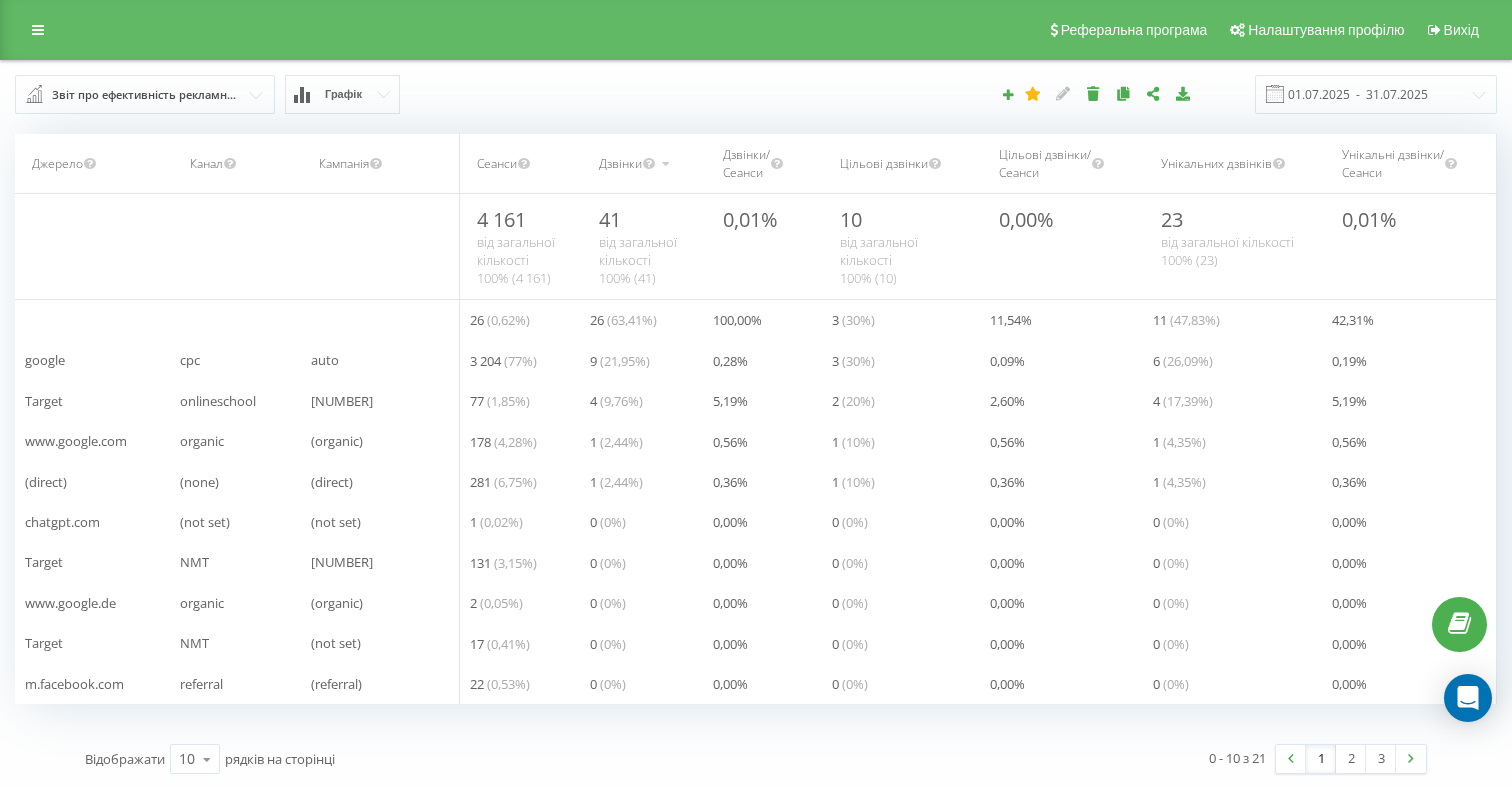 click on "Графік" at bounding box center [342, 94] 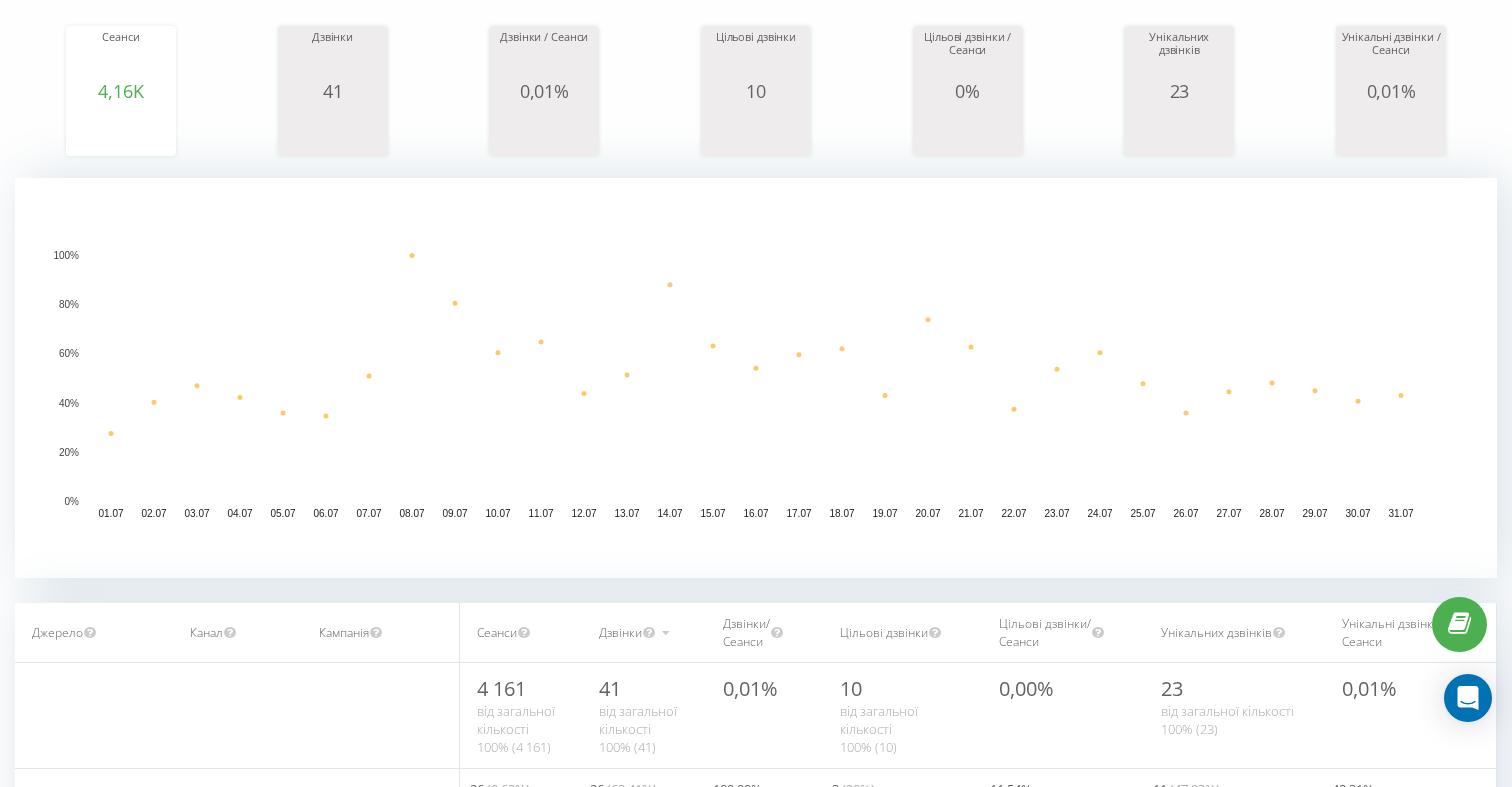 scroll, scrollTop: 0, scrollLeft: 0, axis: both 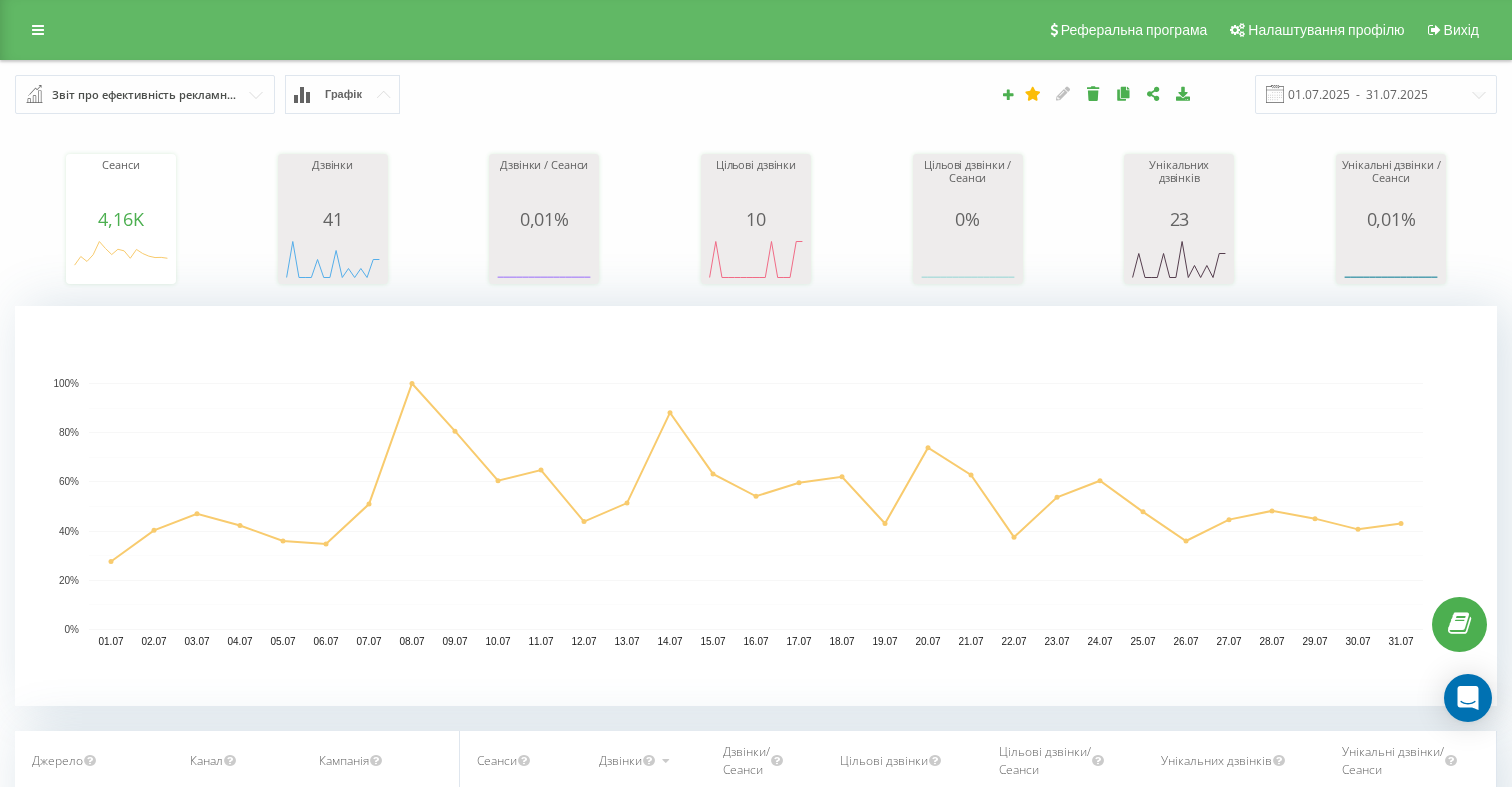 click on "Графік" at bounding box center [343, 94] 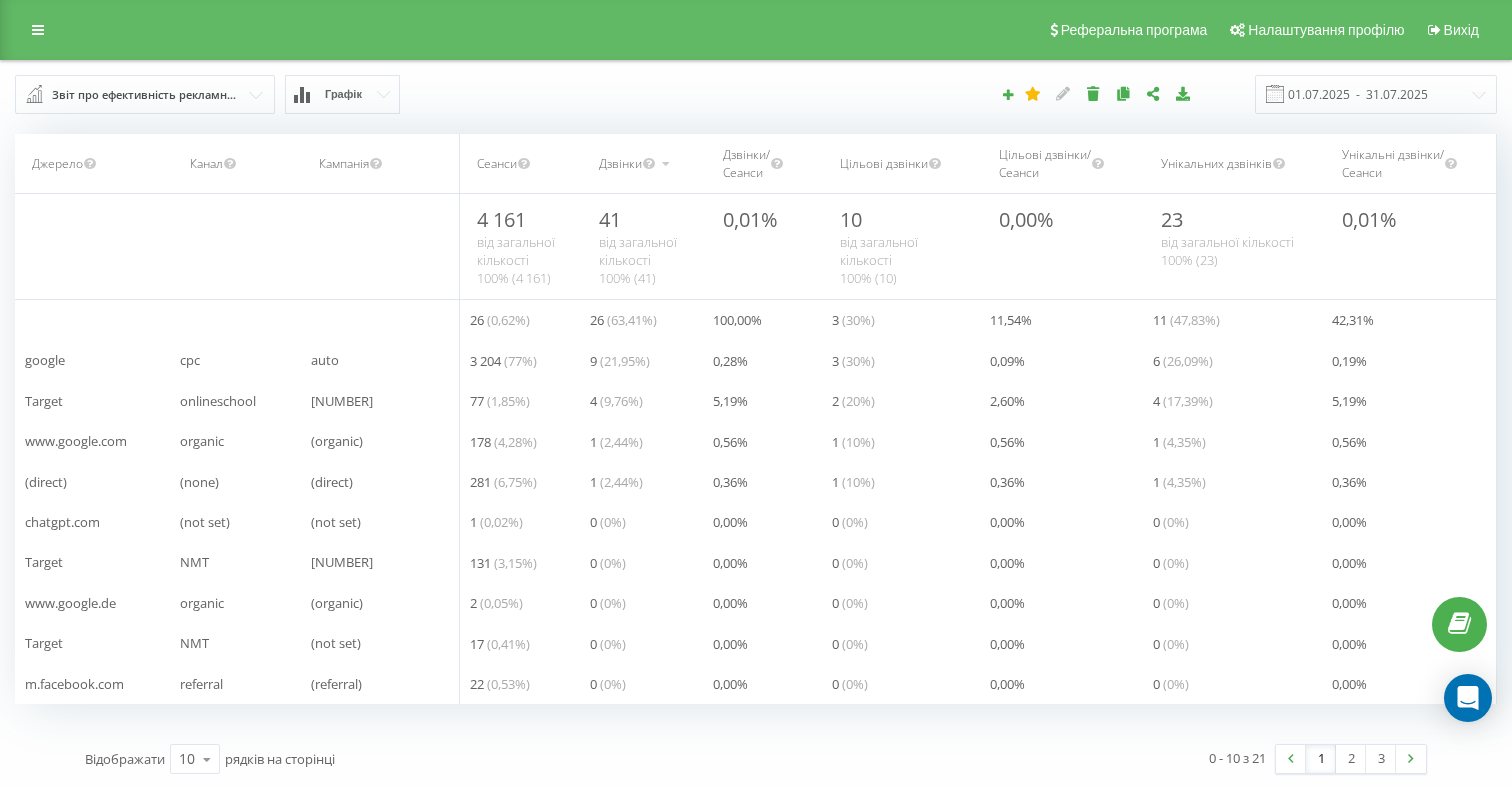 click on "Графік" at bounding box center [343, 94] 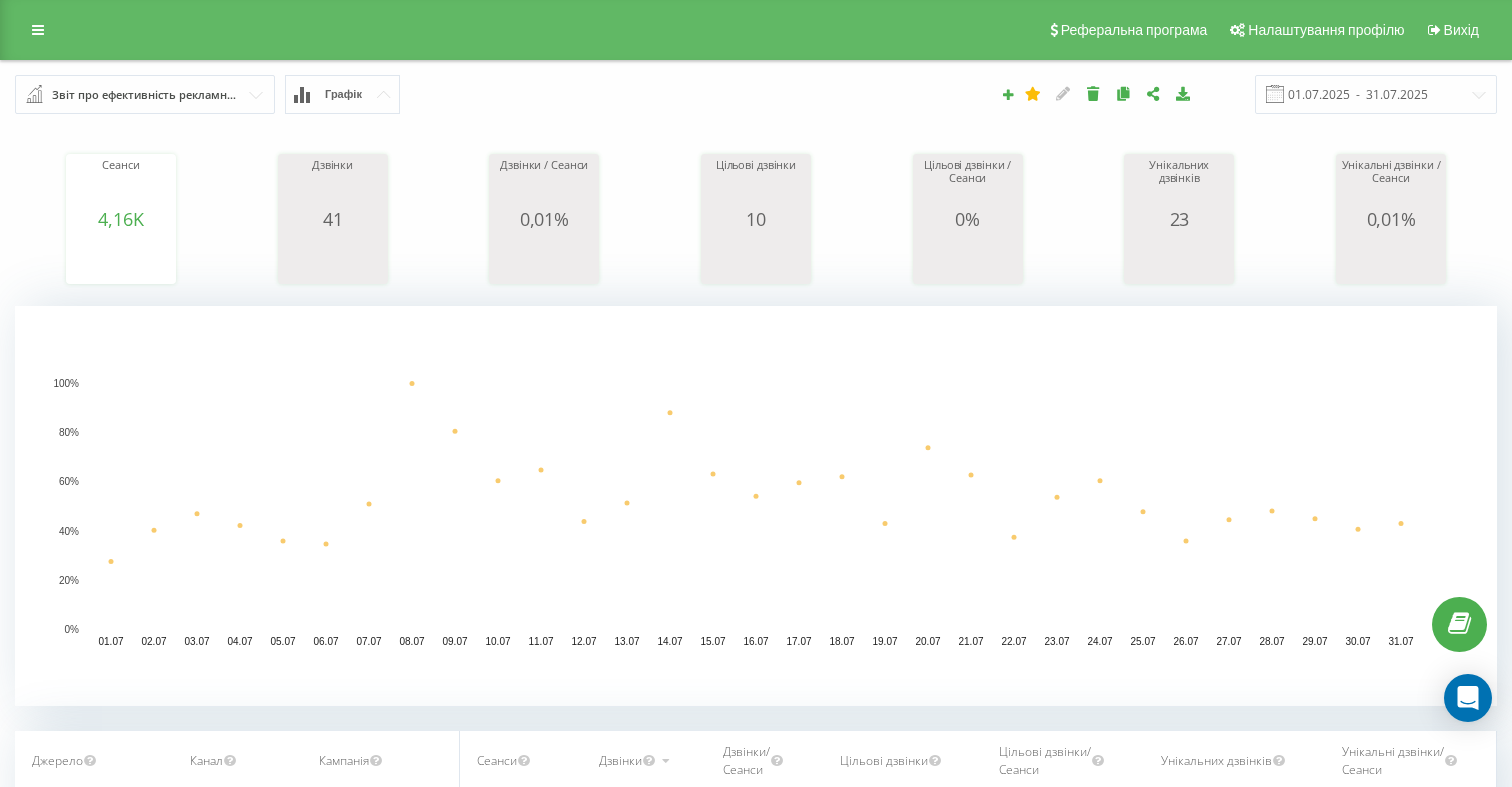 click on "Графік" at bounding box center (343, 94) 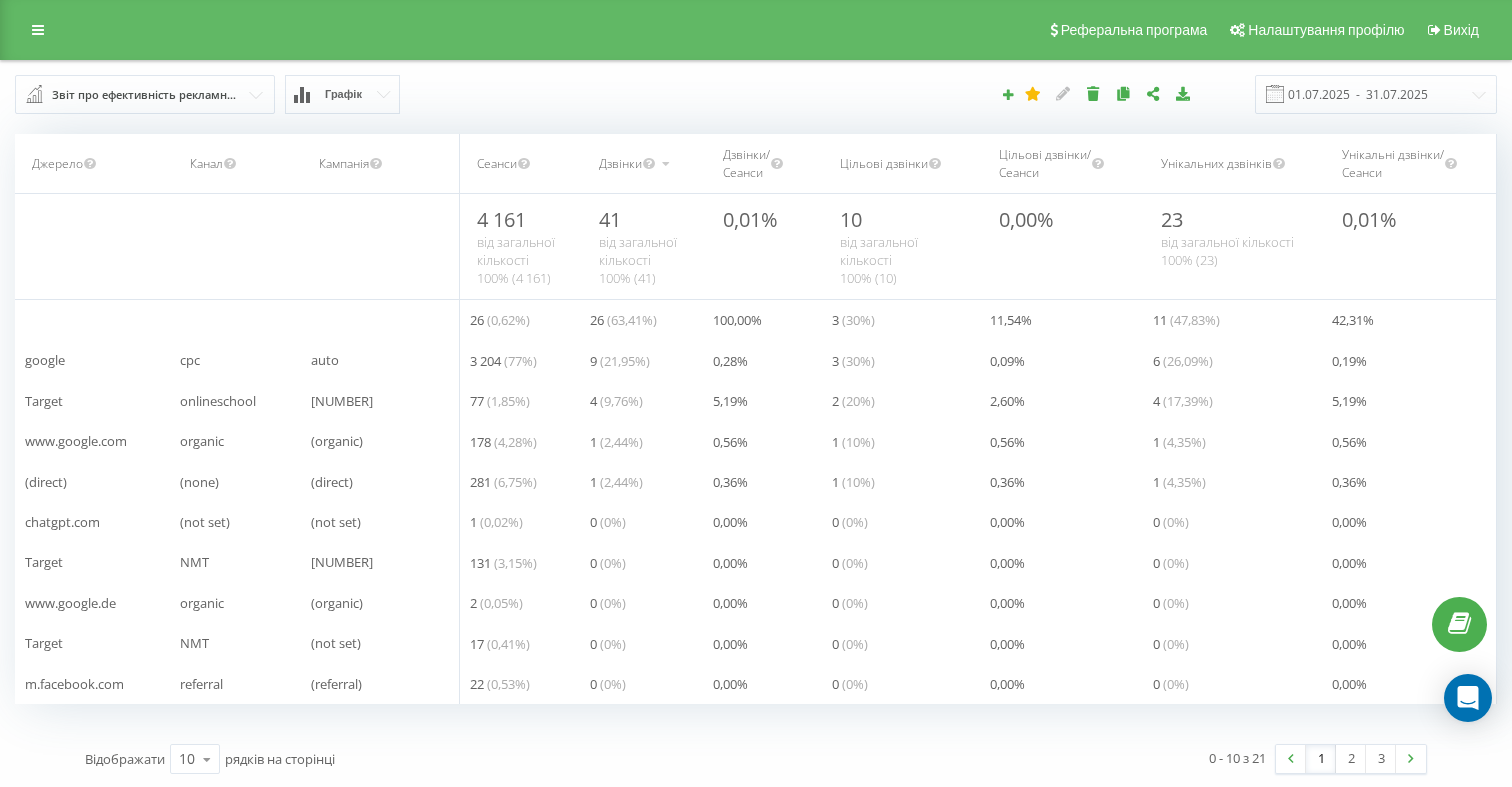 click on "Звіт про ефективність рекламних кампаній" at bounding box center [146, 95] 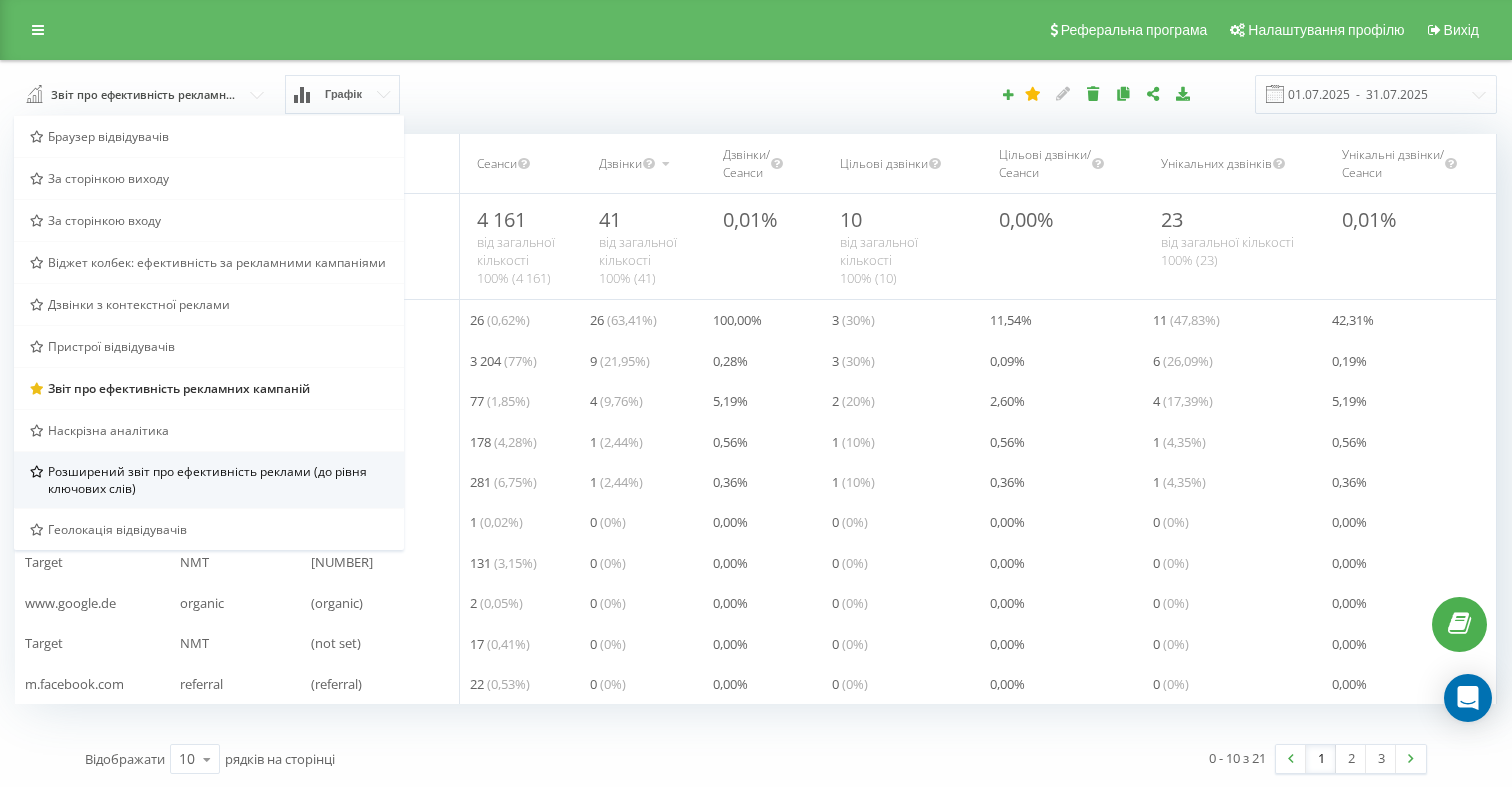 click on "Розширений звіт про ефективність реклами (до рівня ключових слів)" at bounding box center (218, 480) 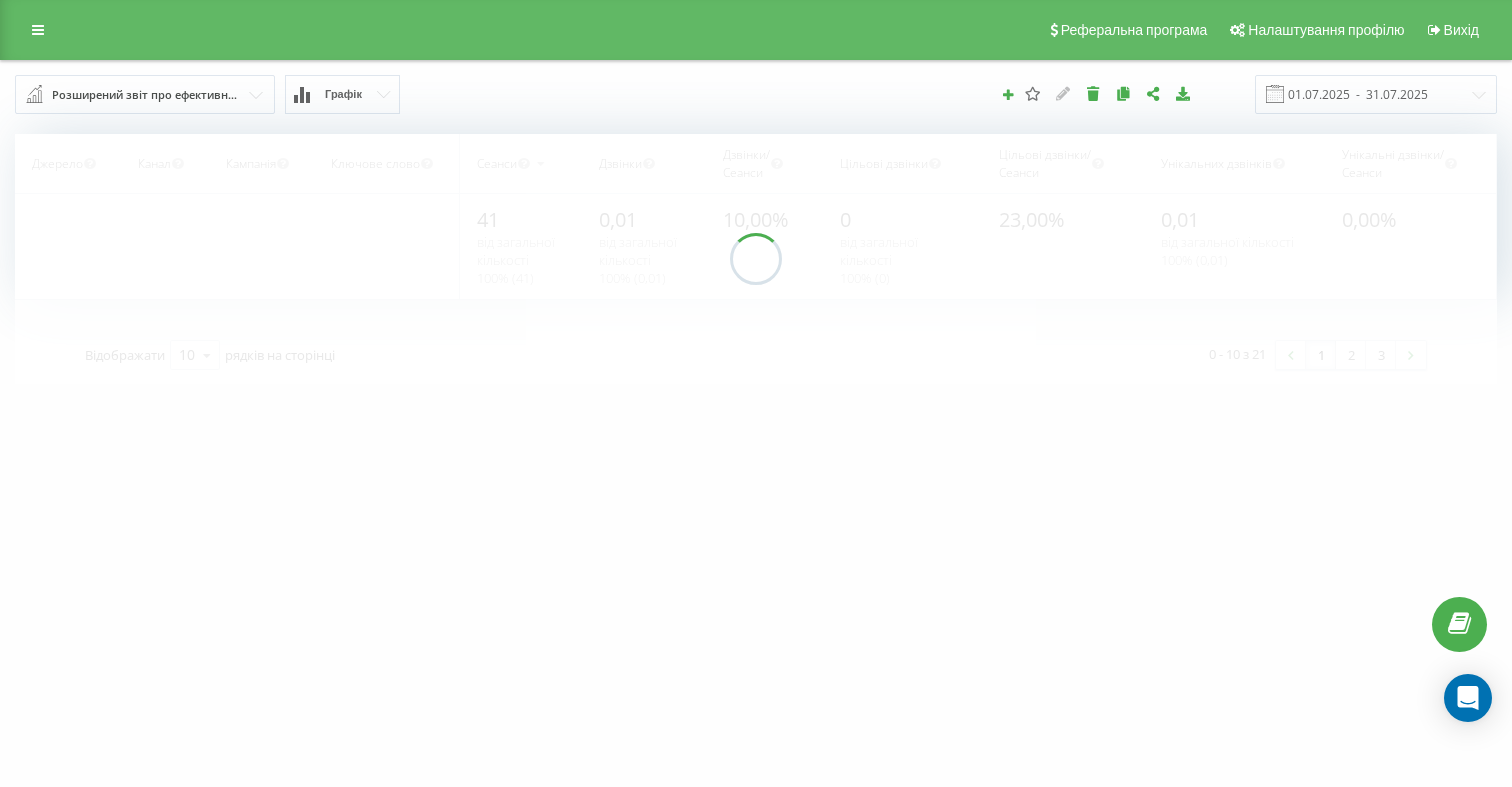 scroll, scrollTop: 59, scrollLeft: 106, axis: both 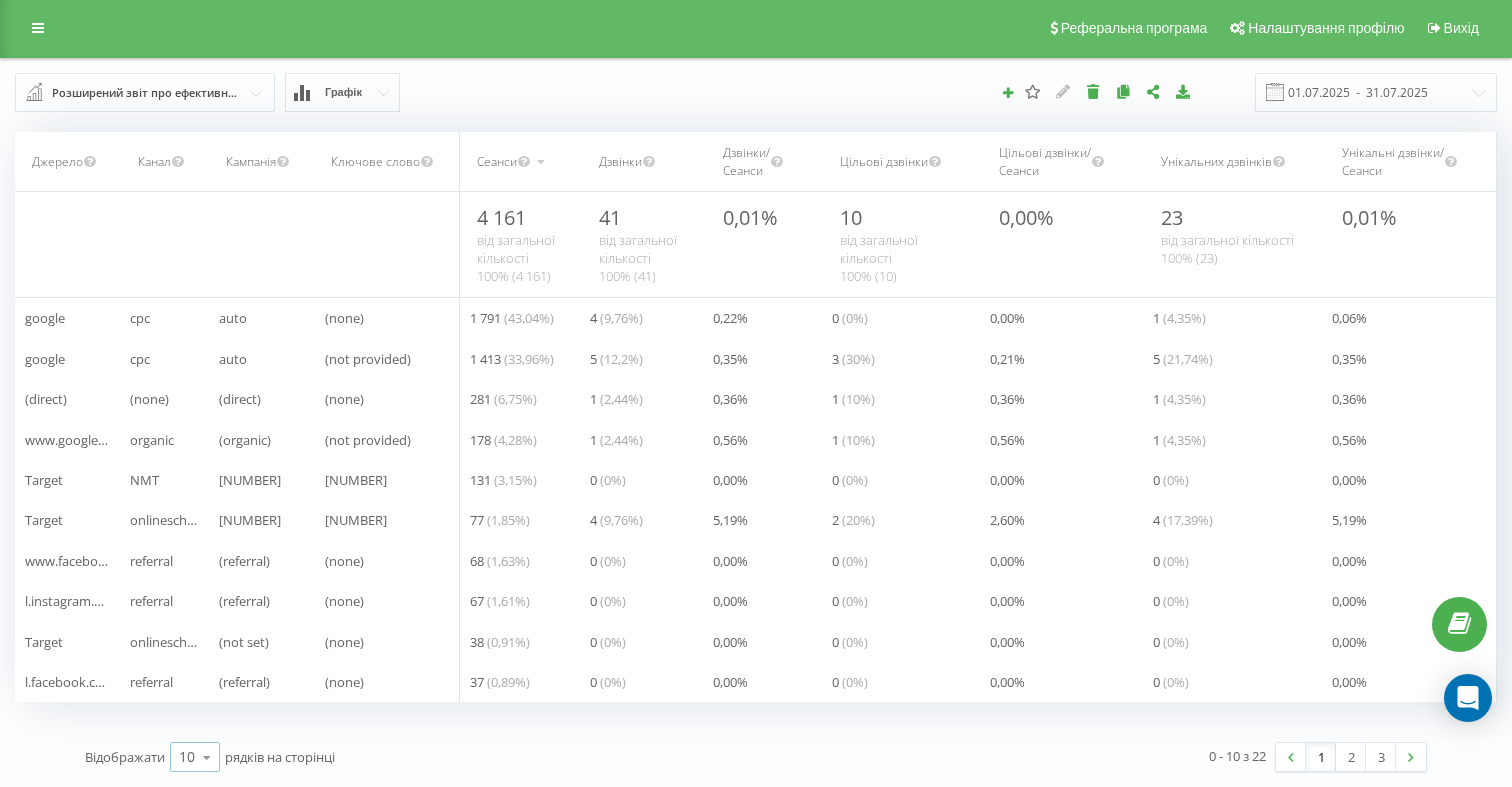 click at bounding box center (207, 757) 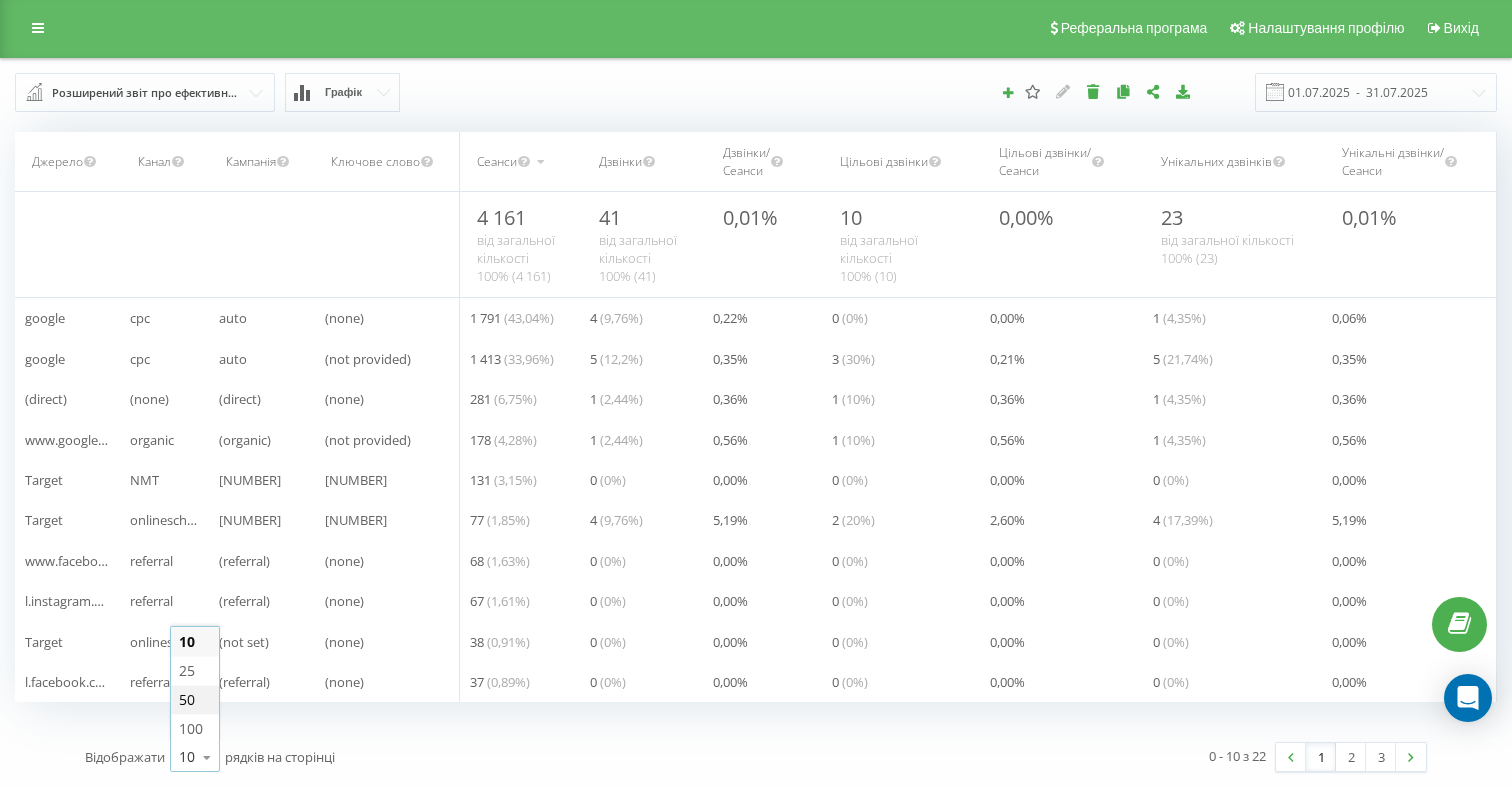 click on "50" at bounding box center [195, 699] 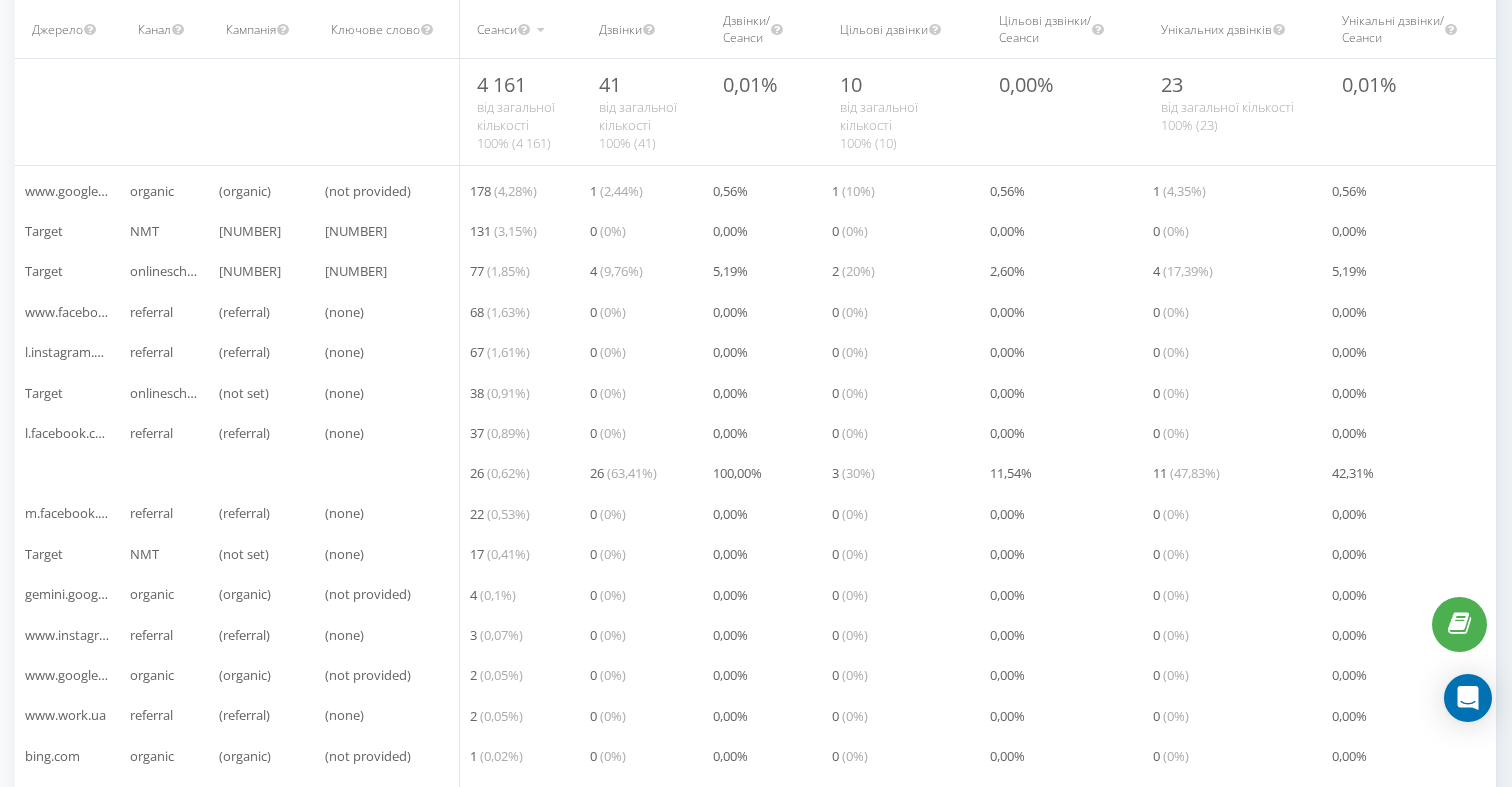 scroll, scrollTop: 0, scrollLeft: 0, axis: both 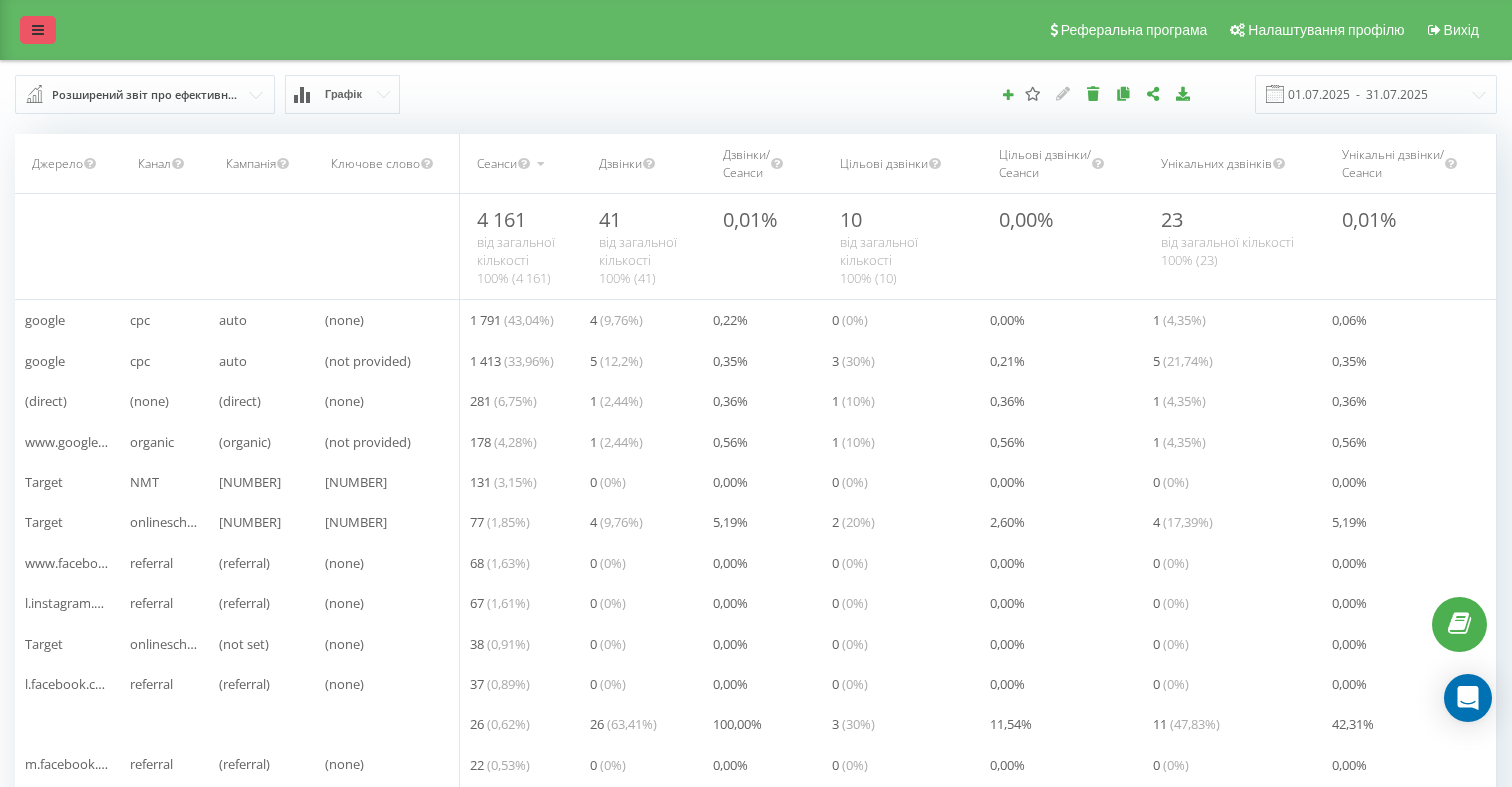 click at bounding box center [38, 30] 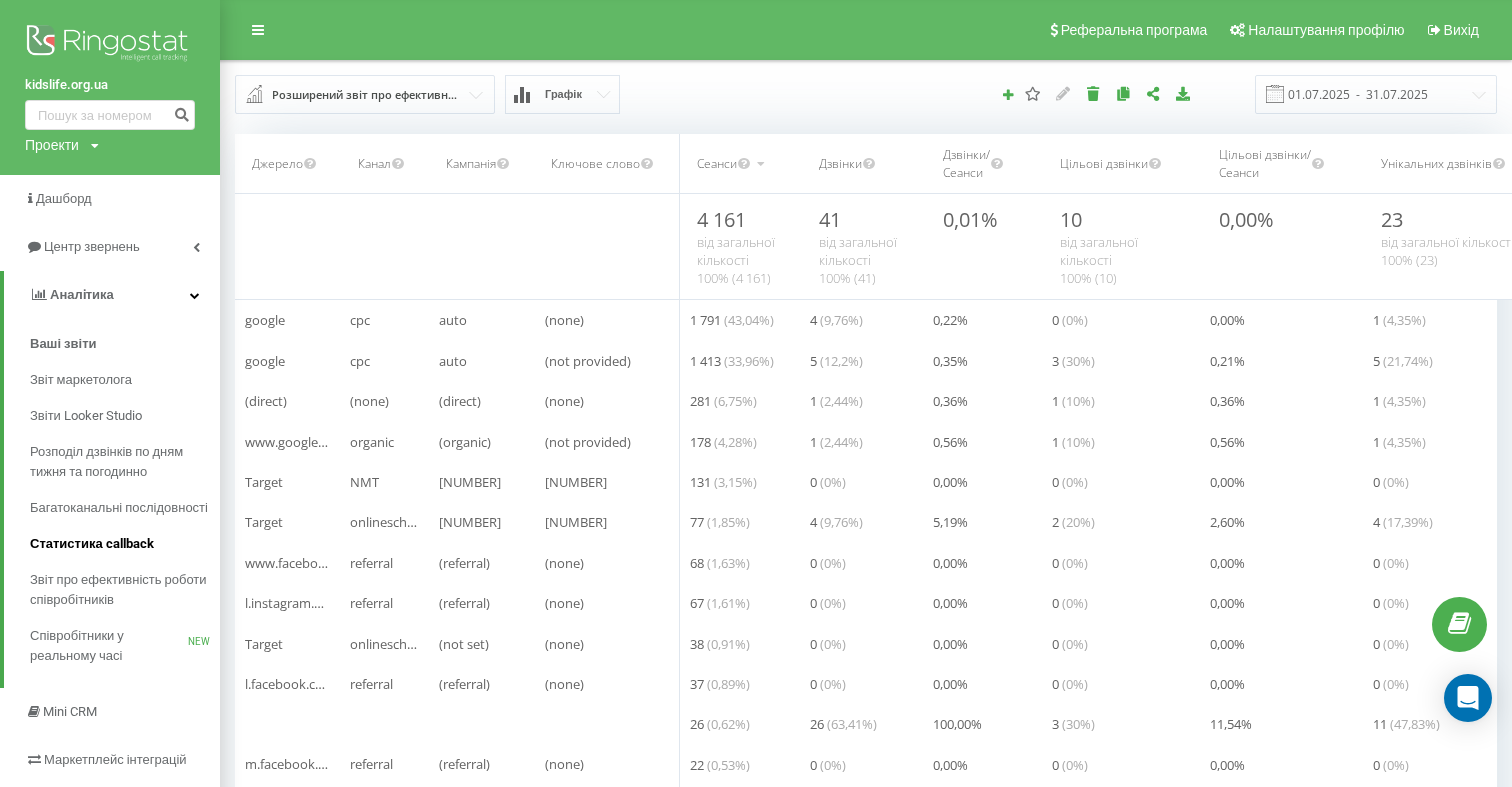 click on "Статистика callback" at bounding box center (92, 544) 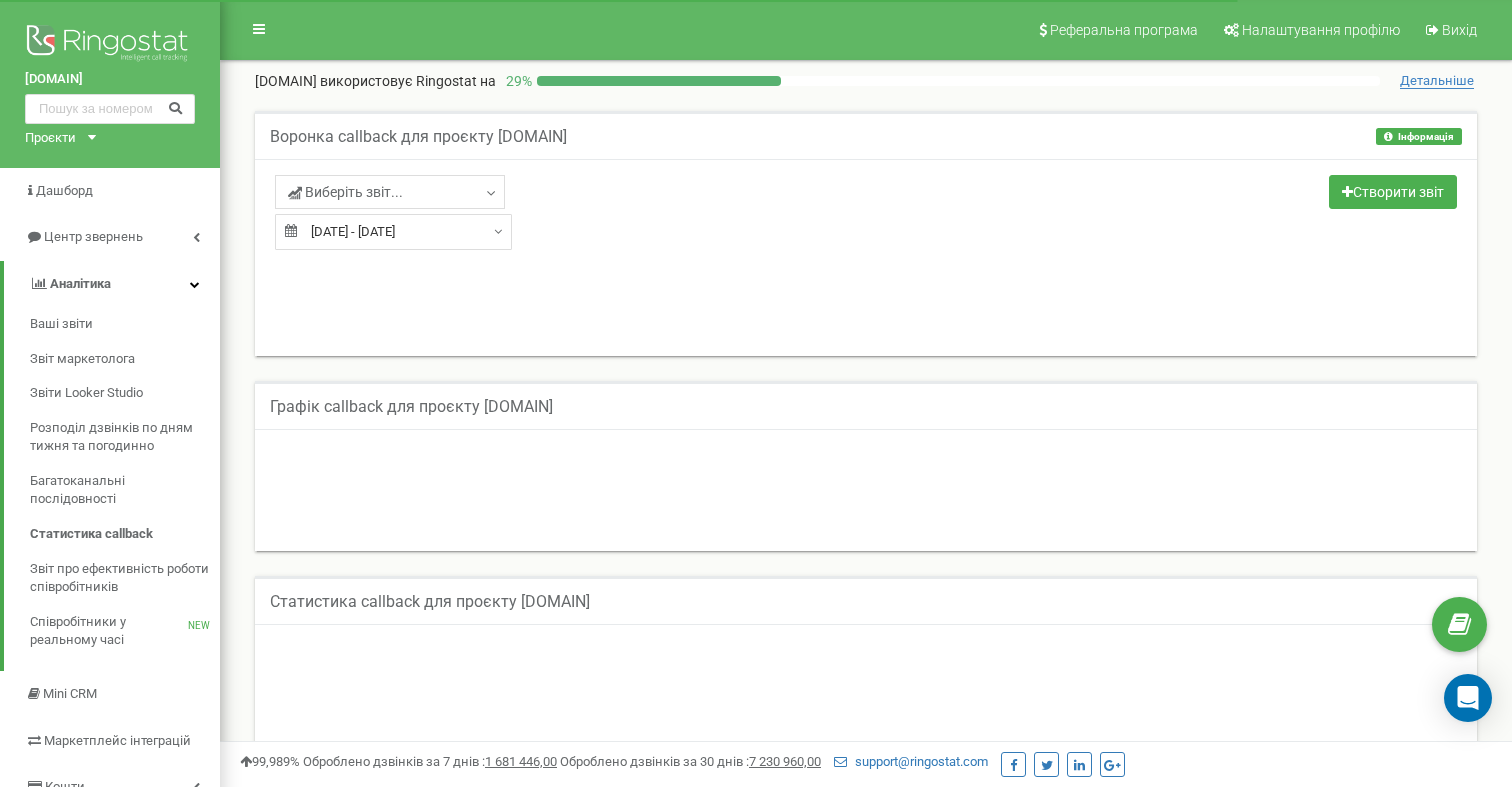scroll, scrollTop: 0, scrollLeft: 0, axis: both 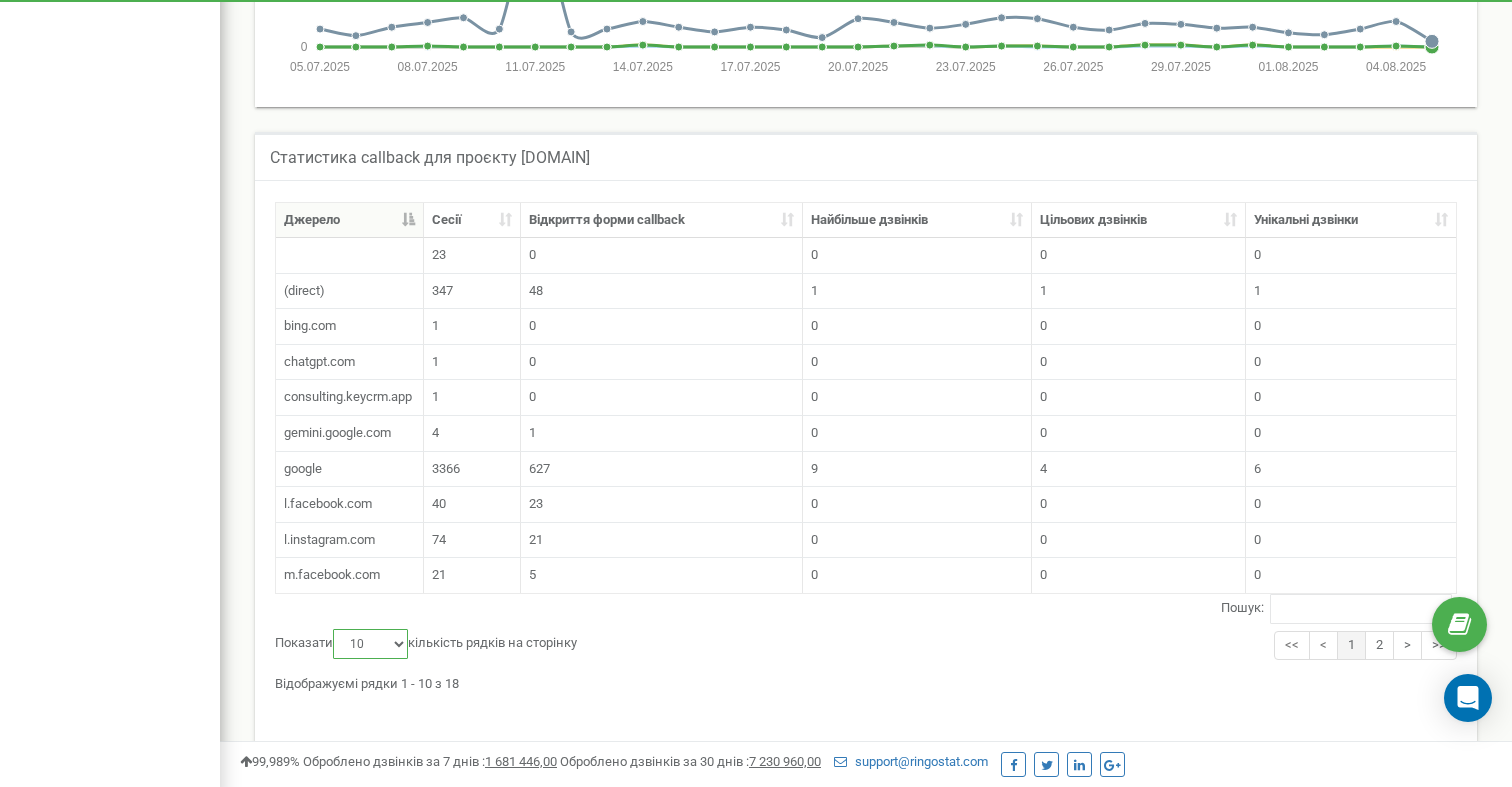 click on "10 25 50 100" at bounding box center (370, 644) 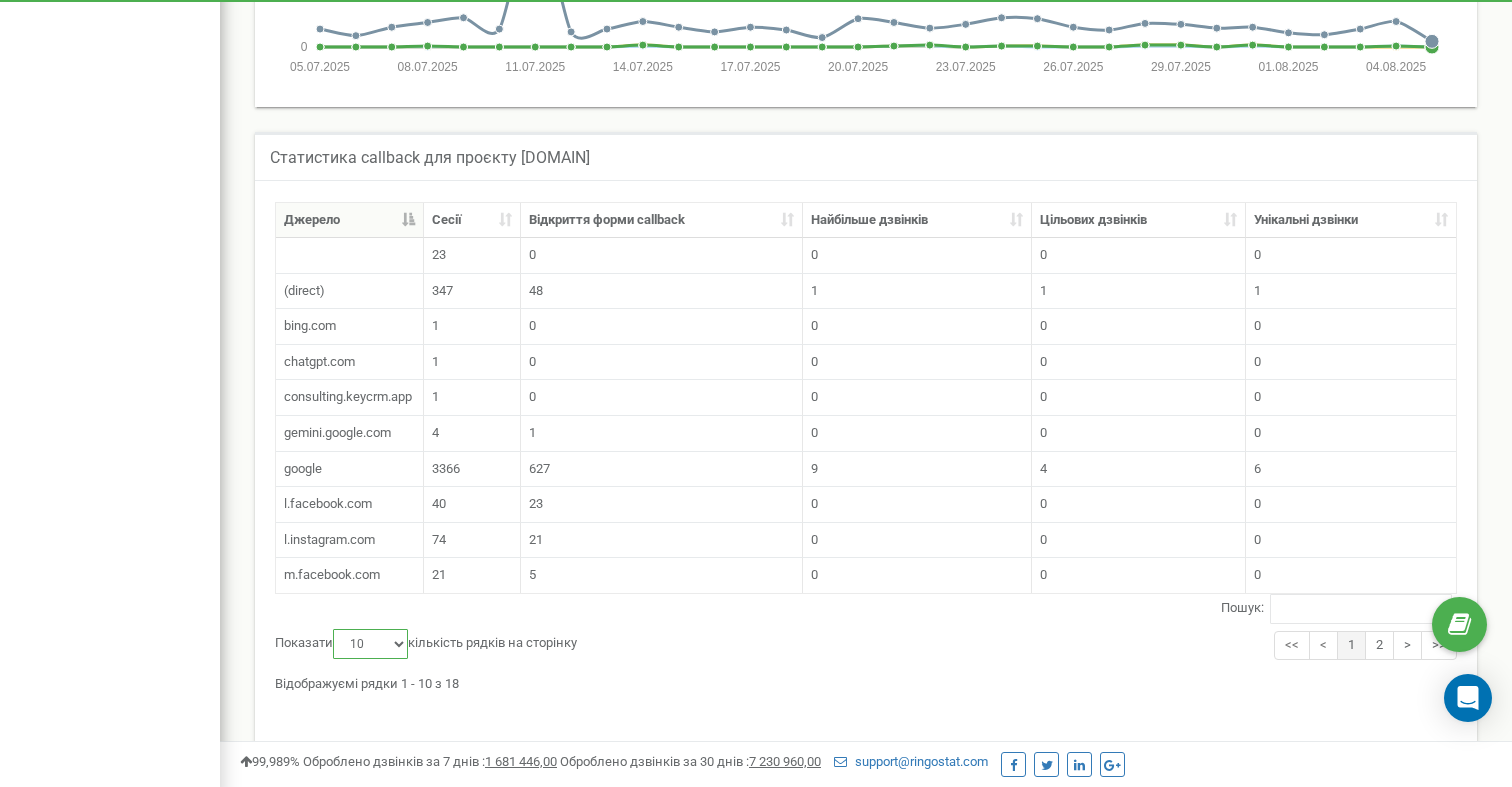 select on "25" 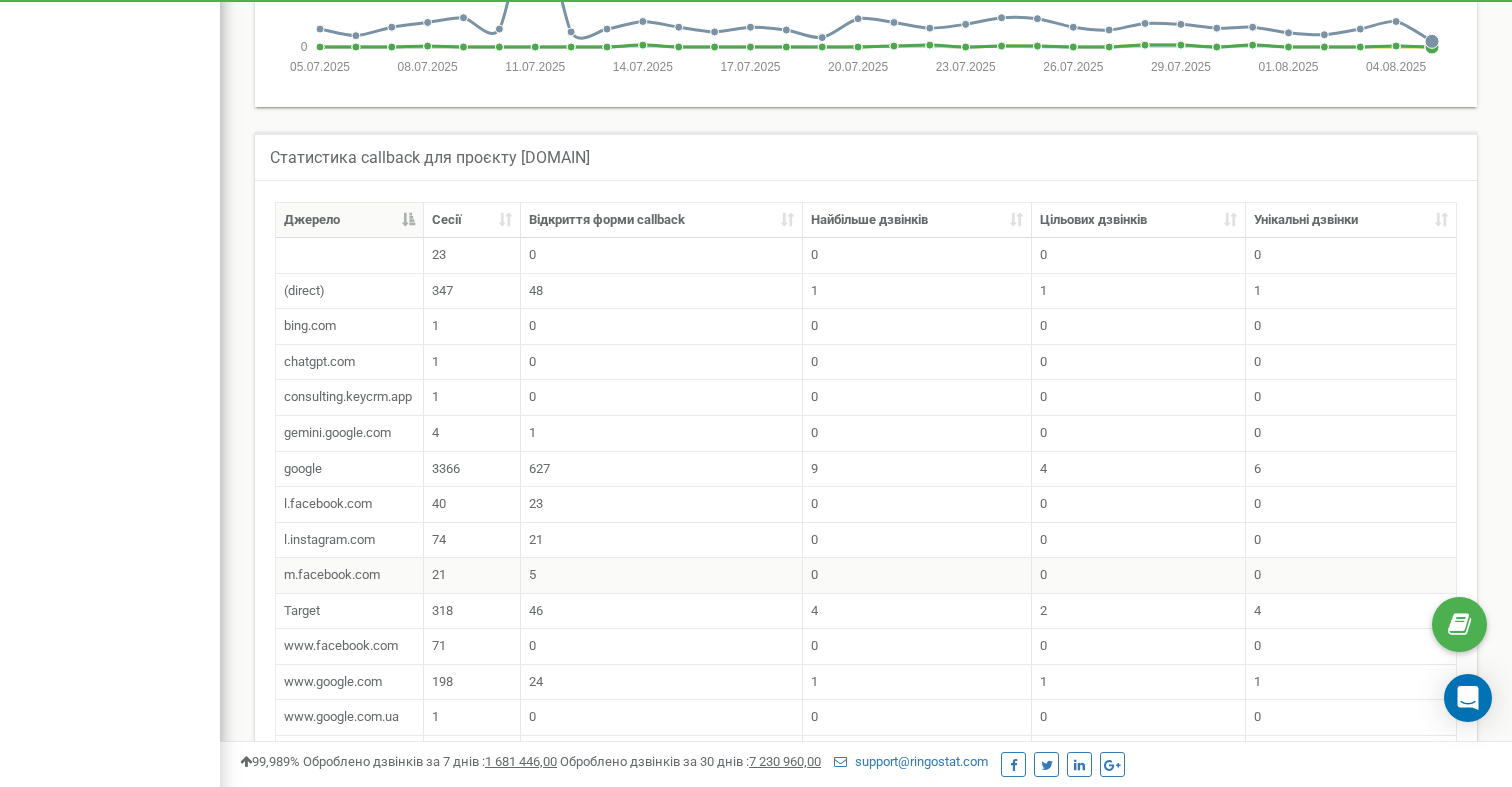 scroll, scrollTop: 0, scrollLeft: 0, axis: both 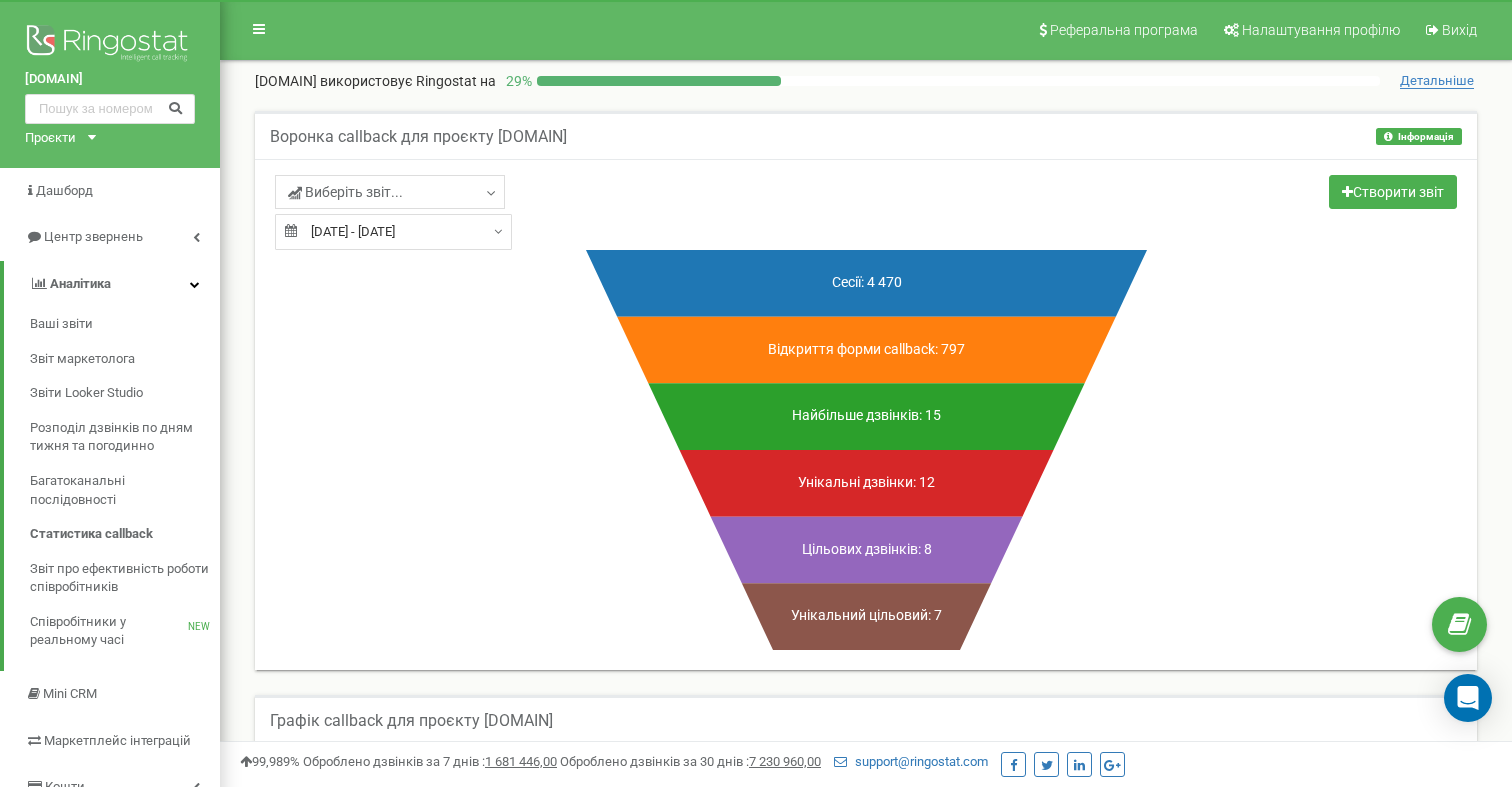 type on "05.07.2025" 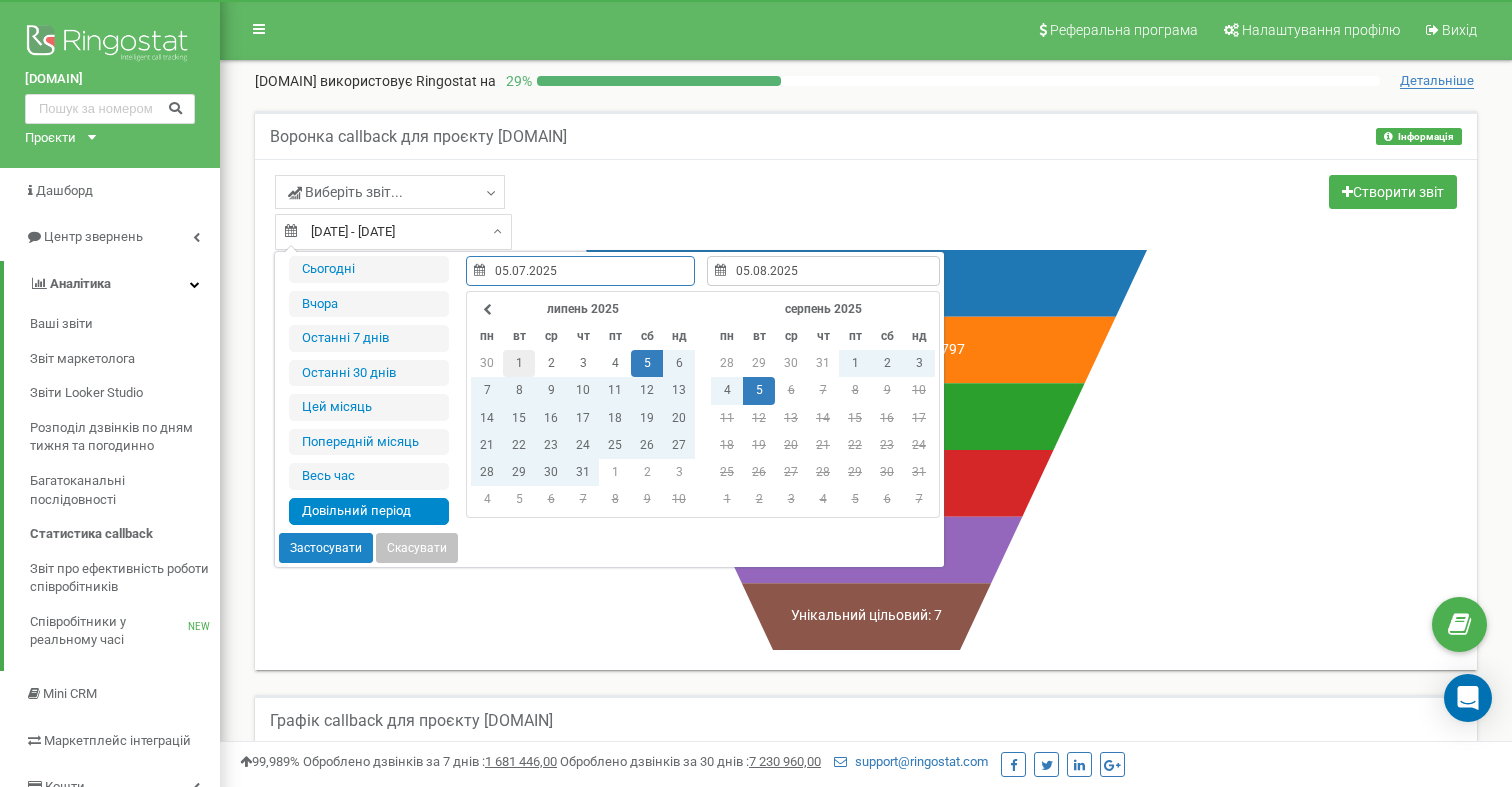 type on "01.07.2025" 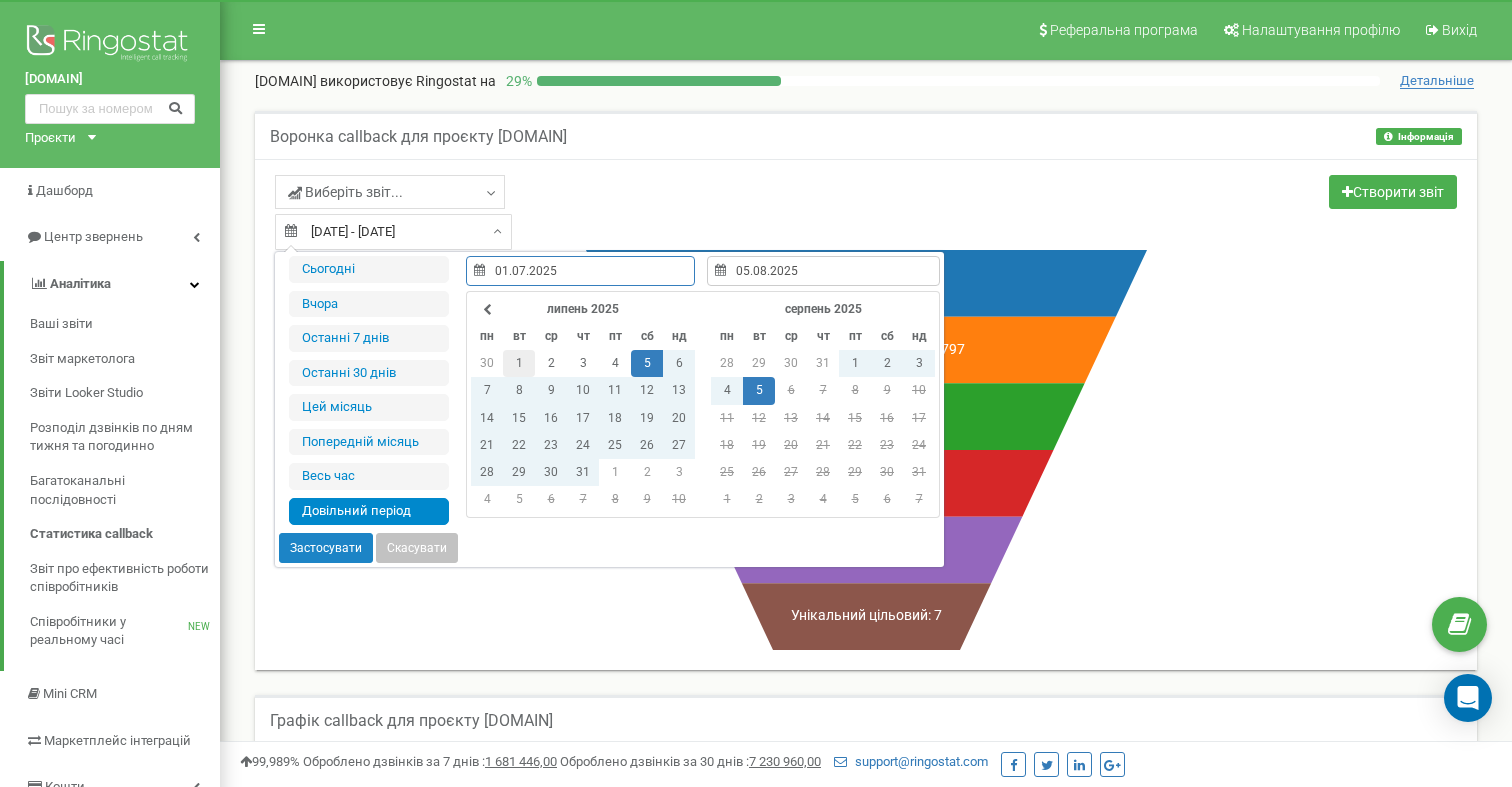 click on "1" at bounding box center (519, 363) 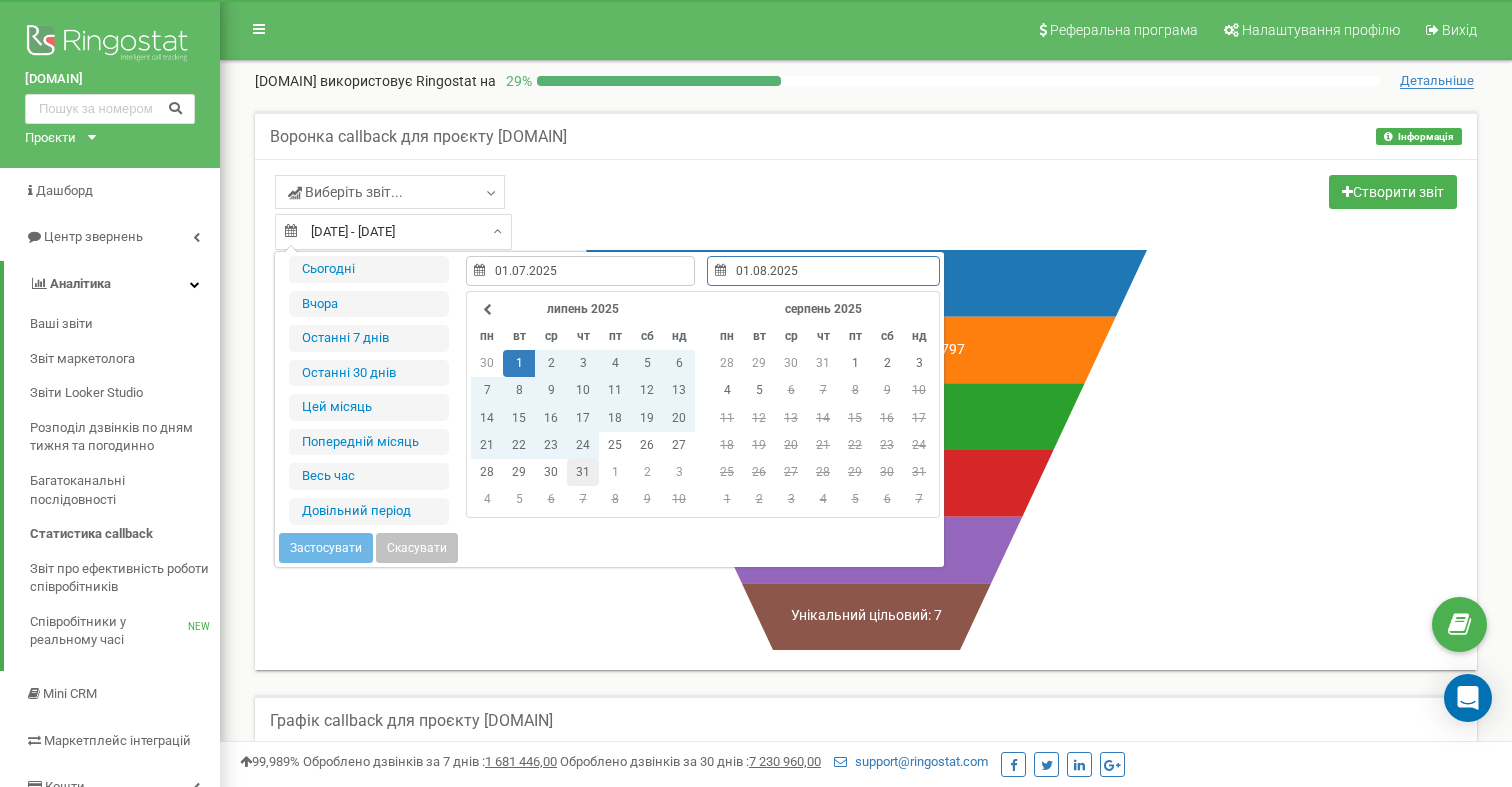 type on "31.07.2025" 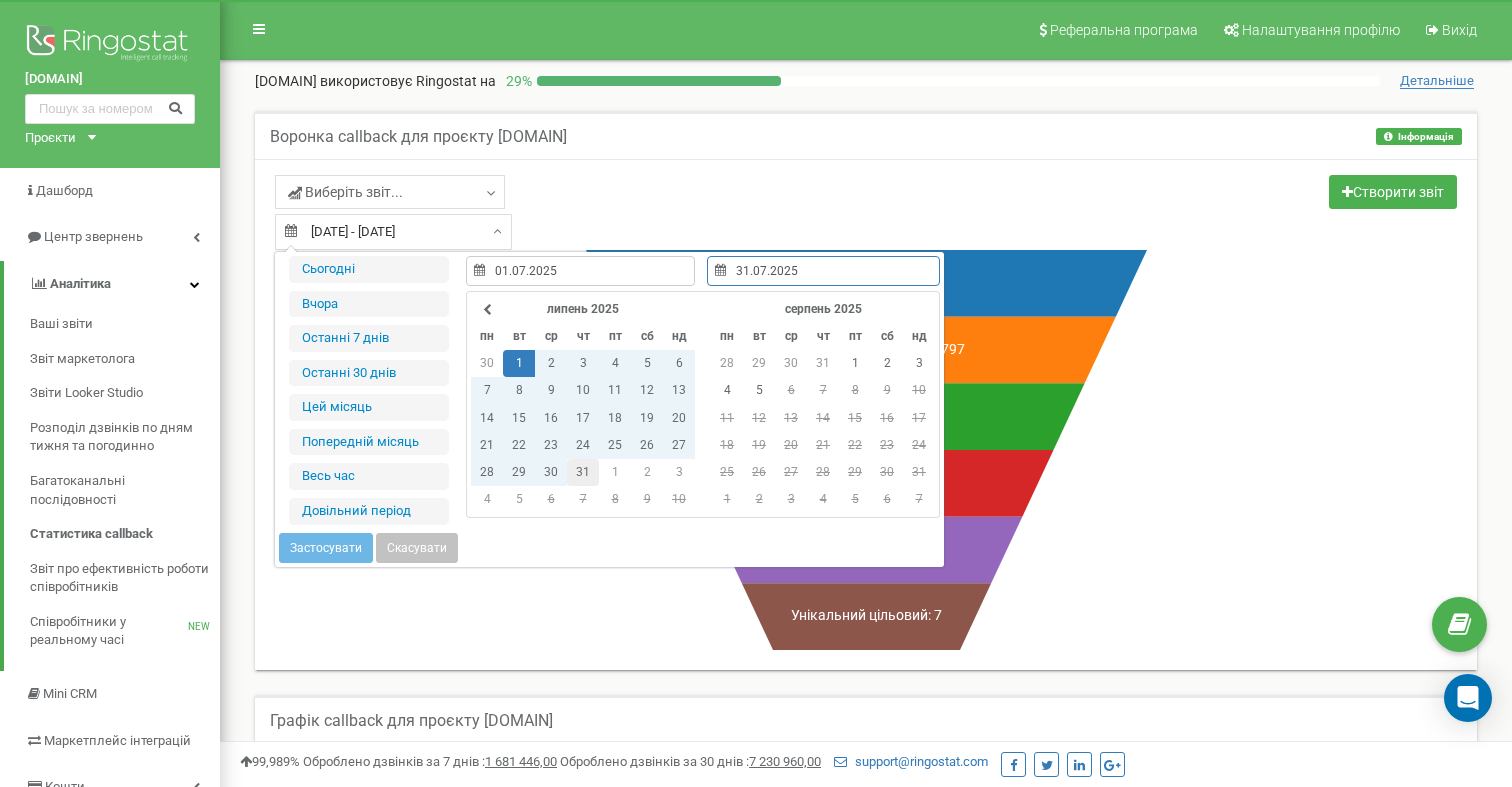 click on "31" at bounding box center [583, 472] 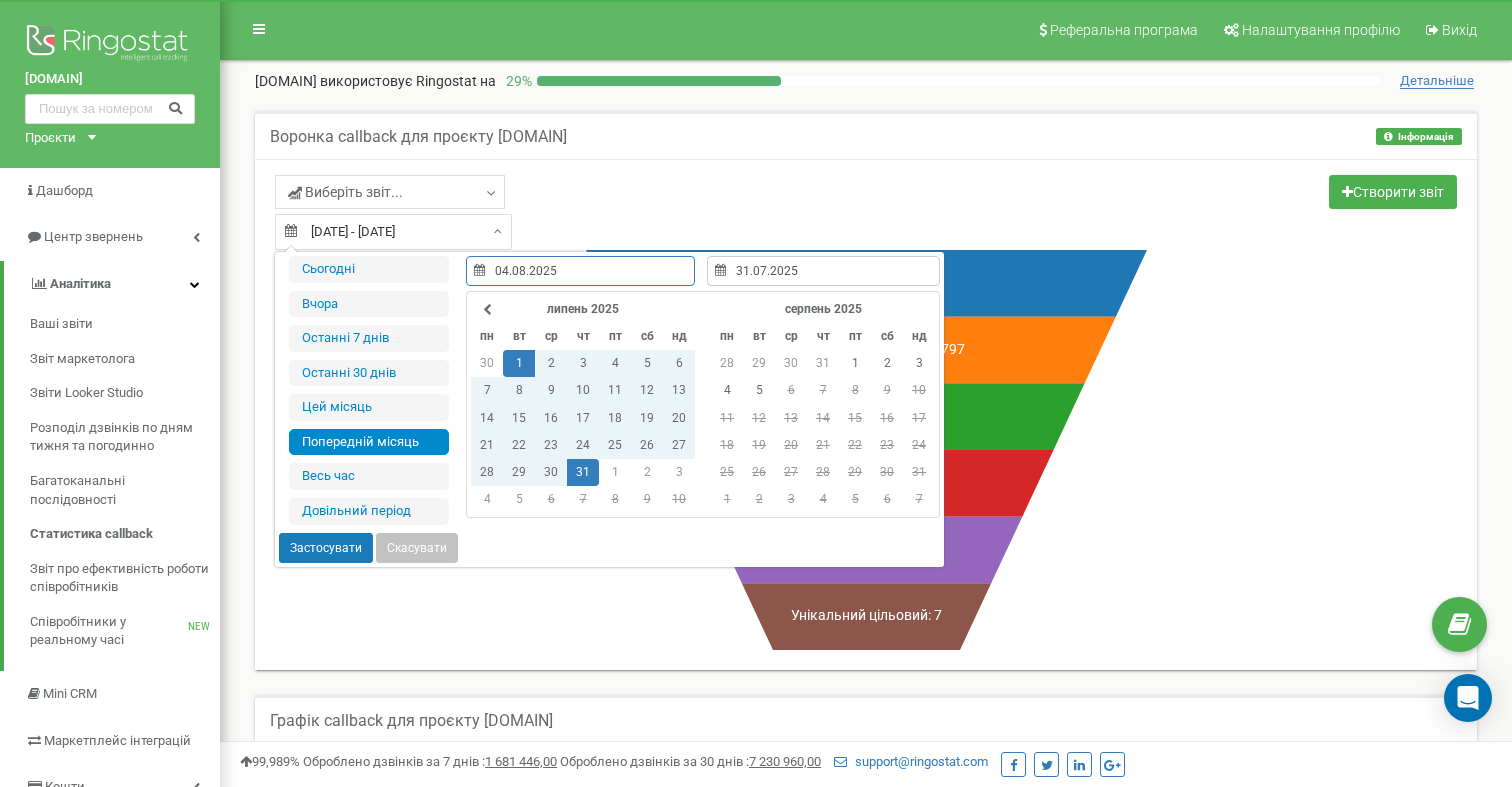 type on "01.07.2025" 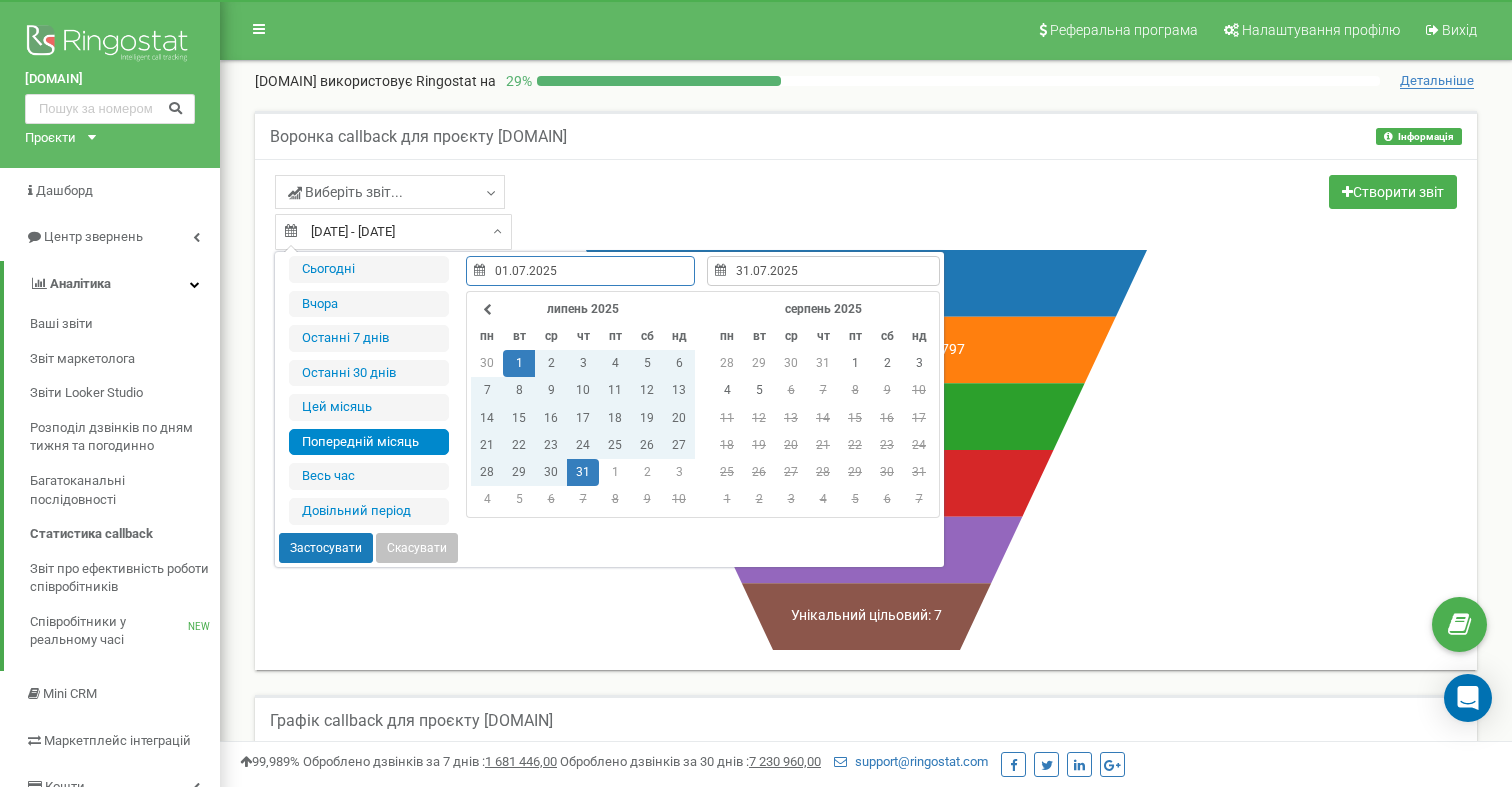 click on "Застосувати" at bounding box center [326, 548] 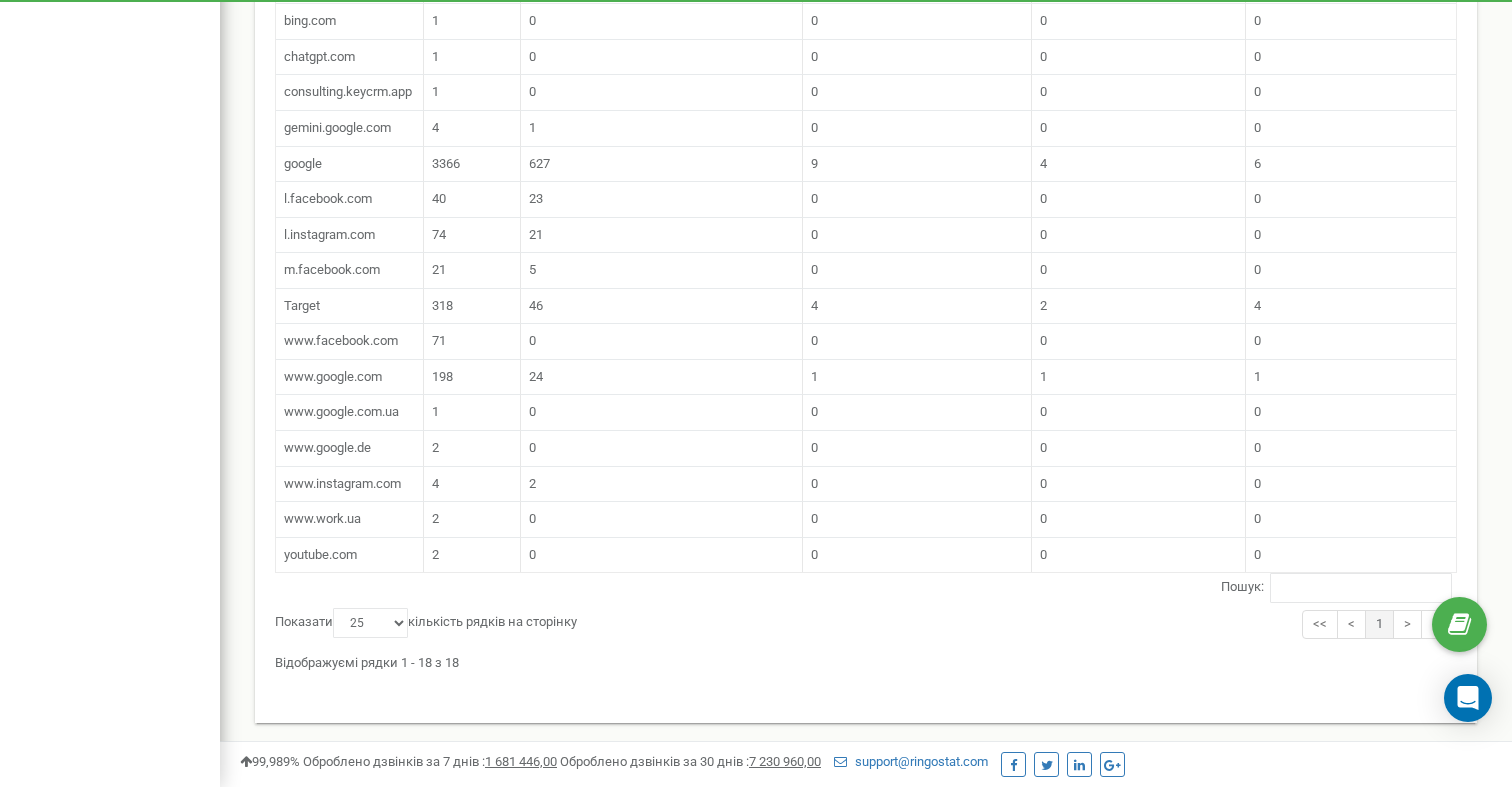 scroll, scrollTop: 1237, scrollLeft: 0, axis: vertical 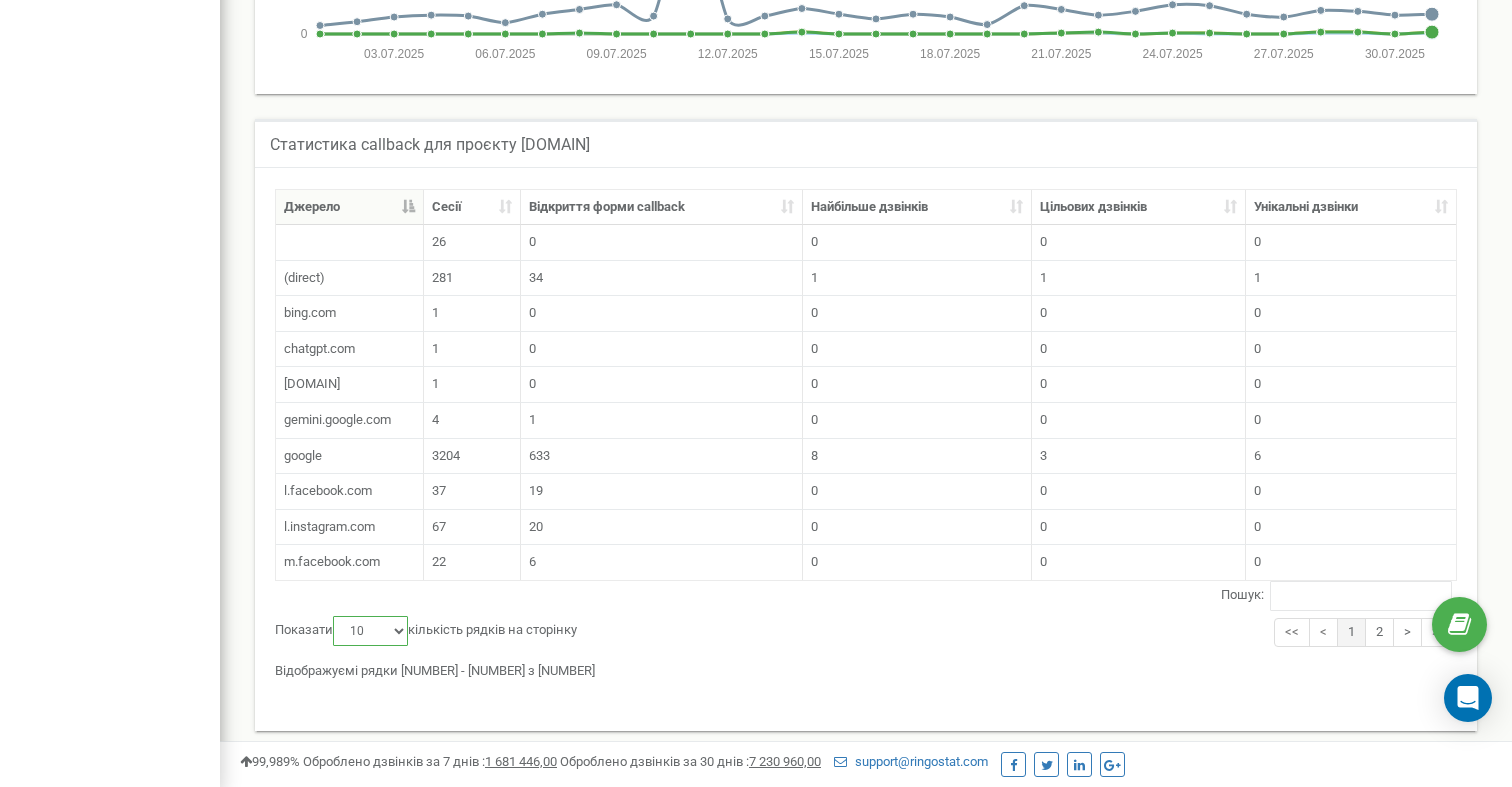 click on "10 25 50 100" at bounding box center [370, 631] 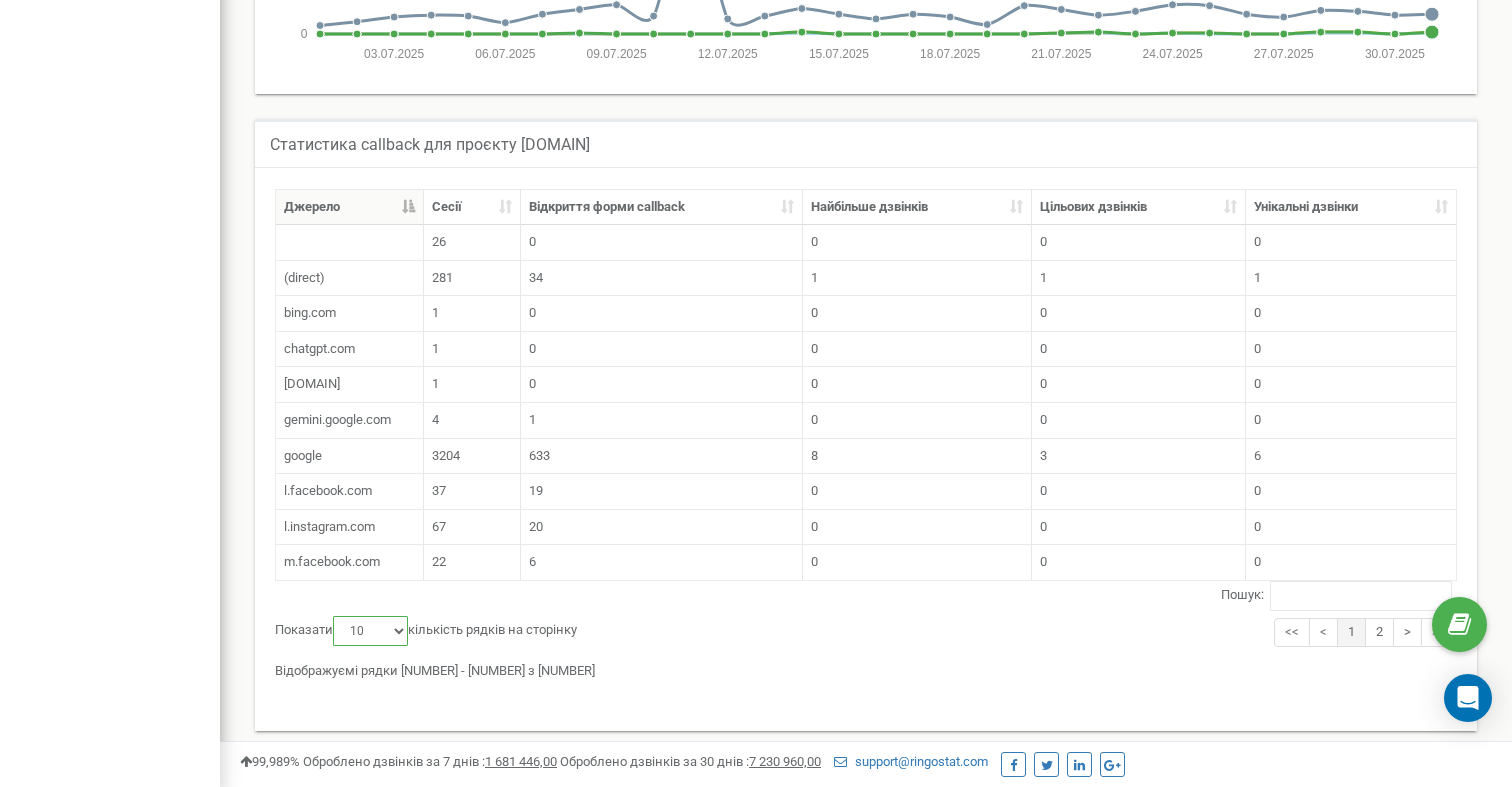 select on "25" 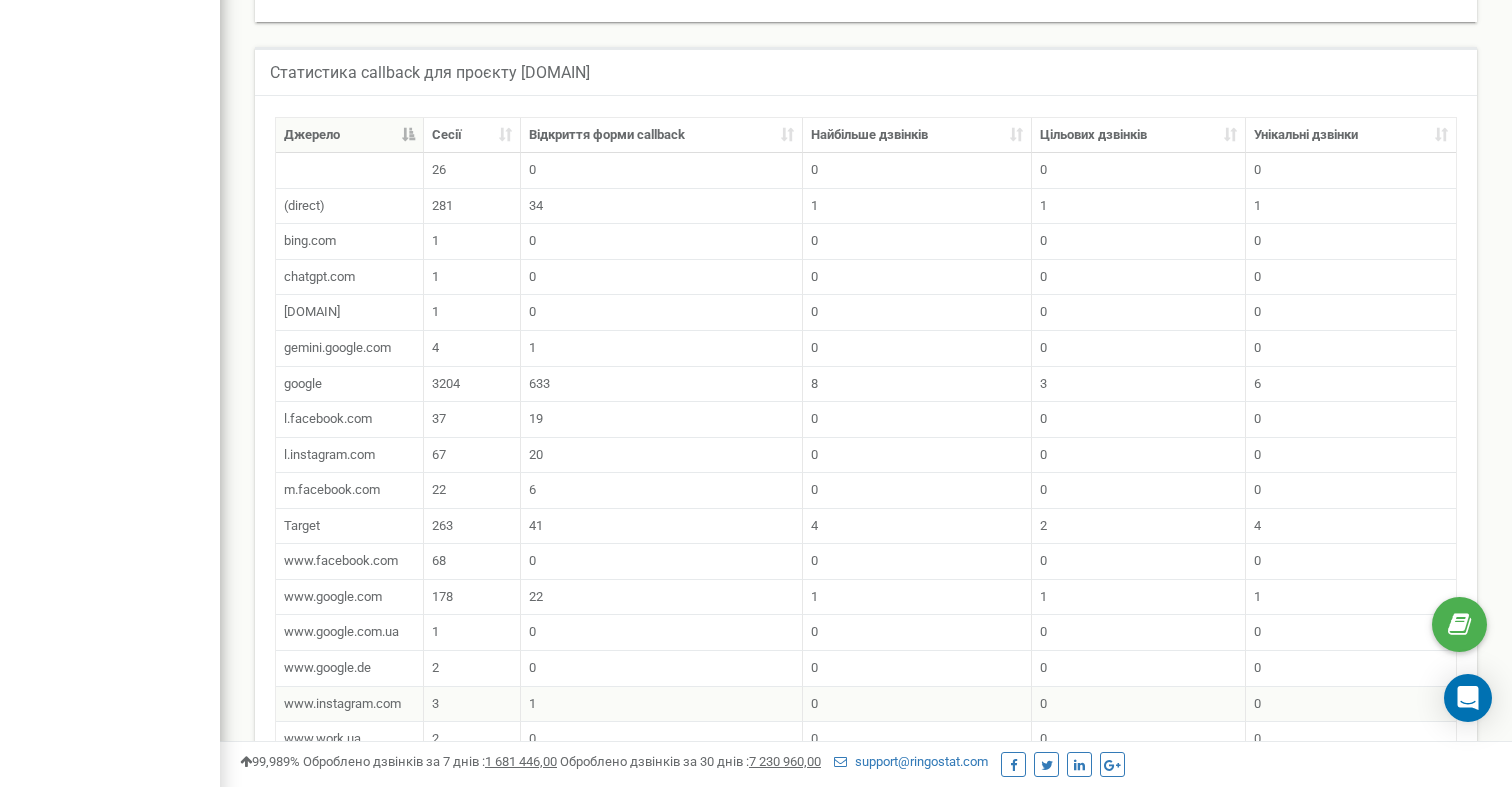 scroll, scrollTop: 1075, scrollLeft: 0, axis: vertical 